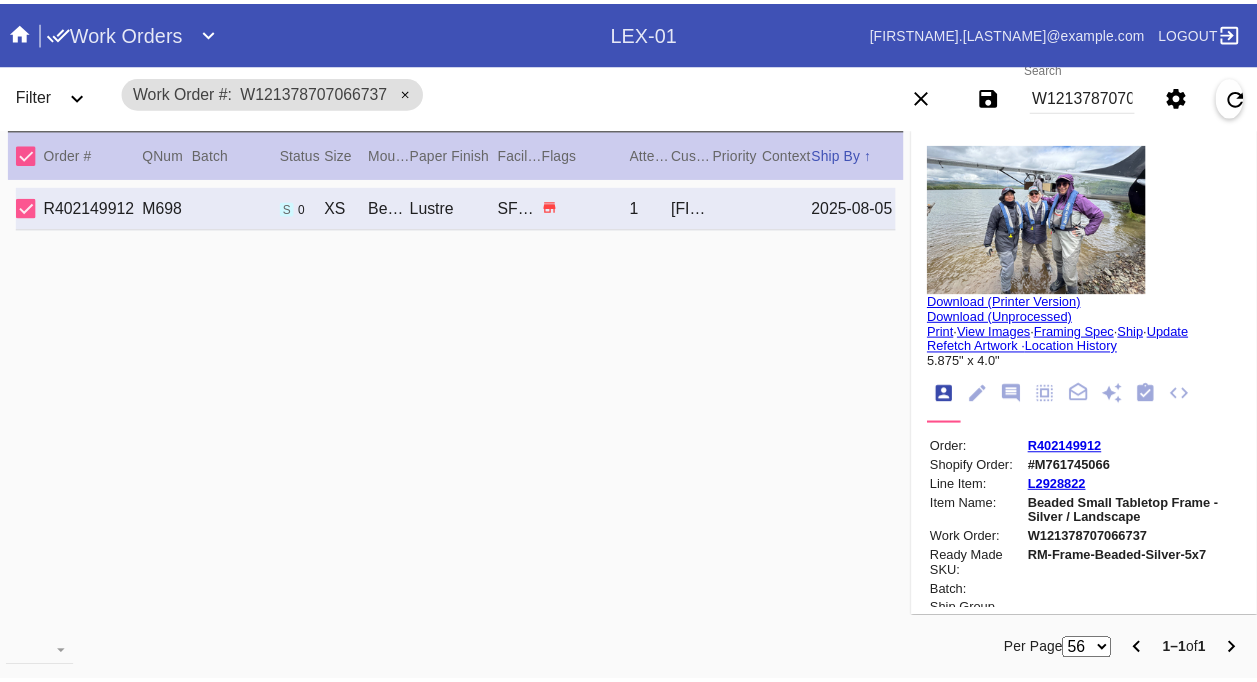 scroll, scrollTop: 0, scrollLeft: 0, axis: both 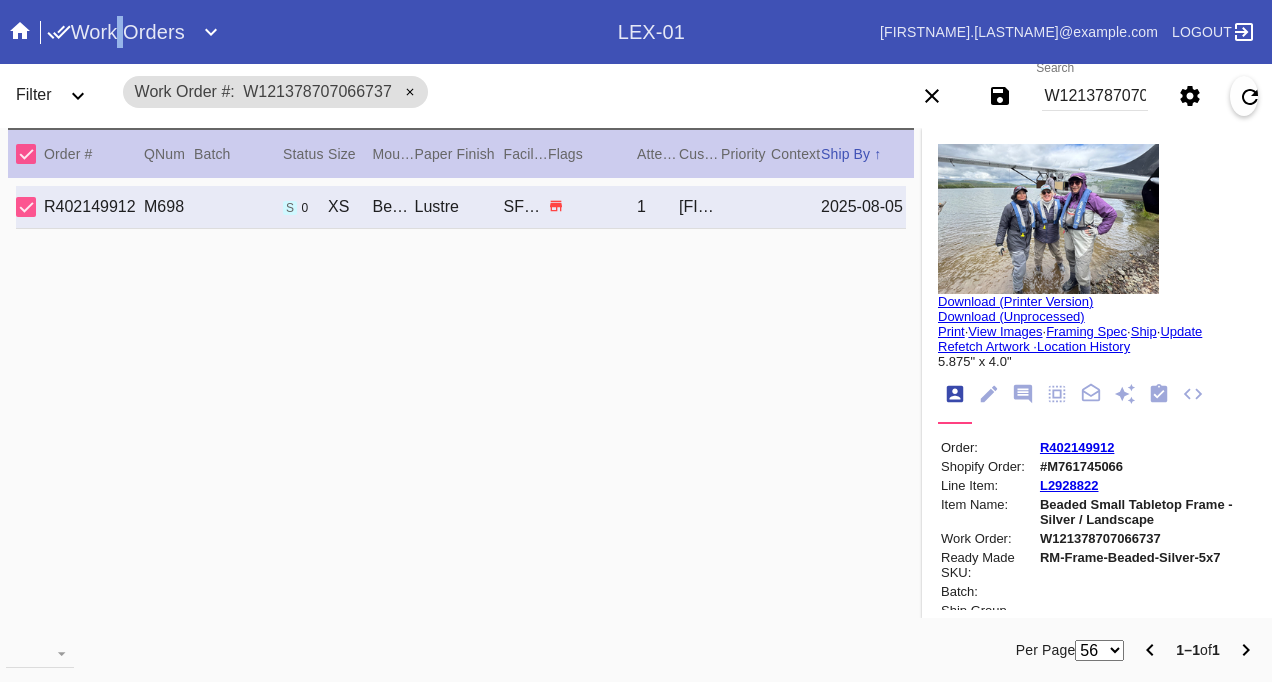 click on "Work Orders" at bounding box center [116, 32] 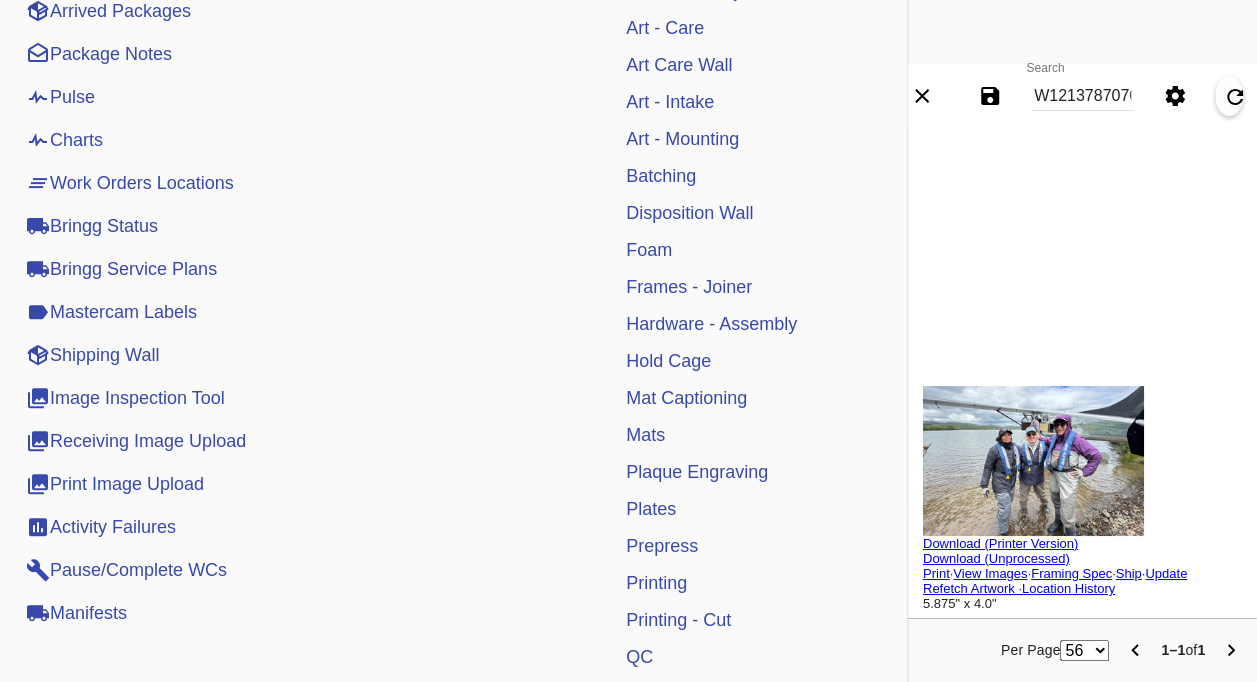 scroll, scrollTop: 658, scrollLeft: 0, axis: vertical 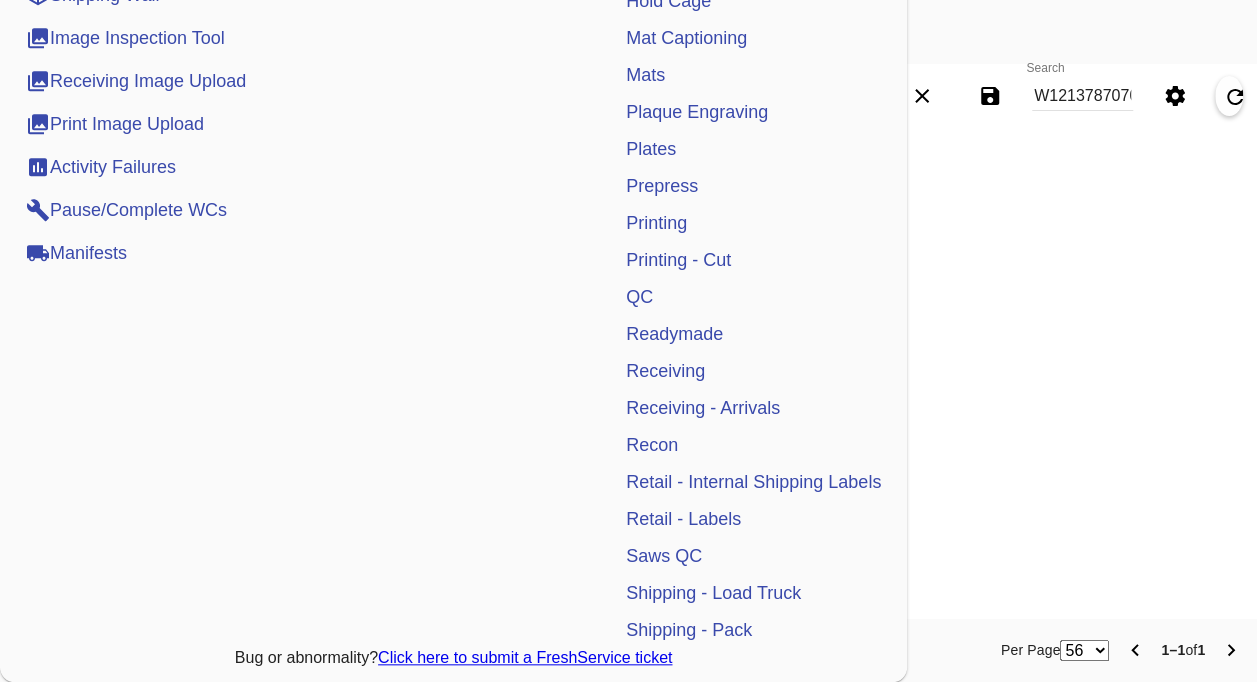 click on "Manifests" at bounding box center [76, 253] 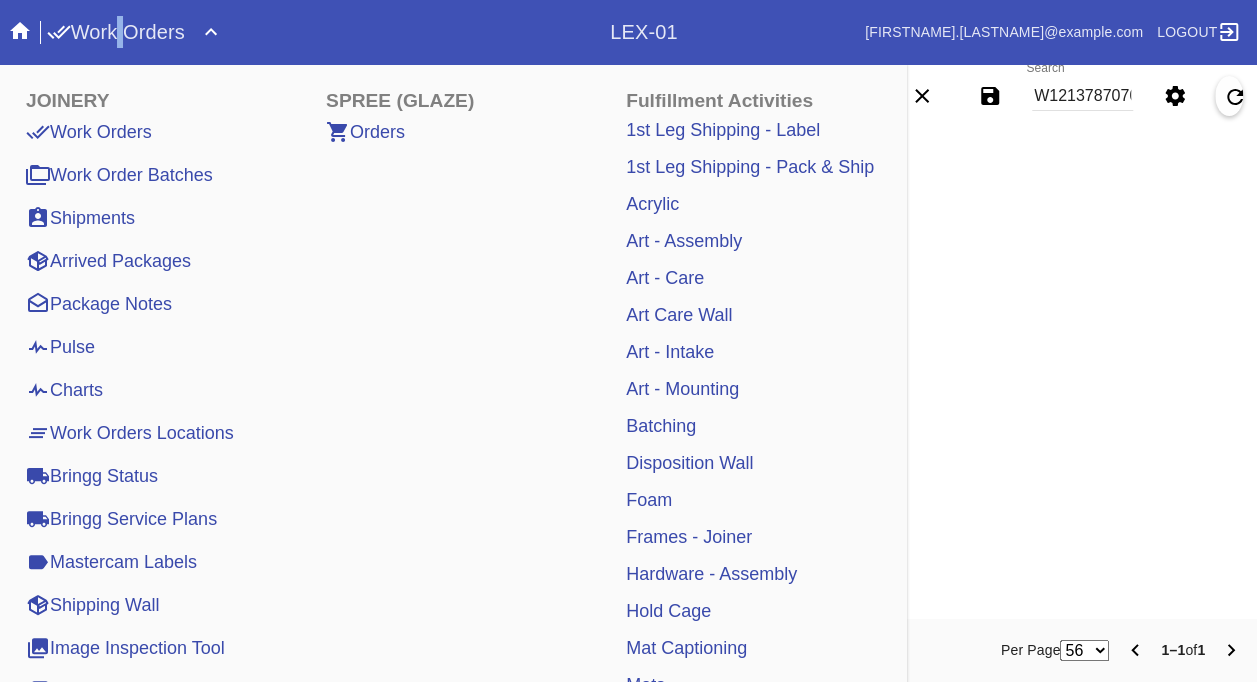 scroll, scrollTop: 0, scrollLeft: 0, axis: both 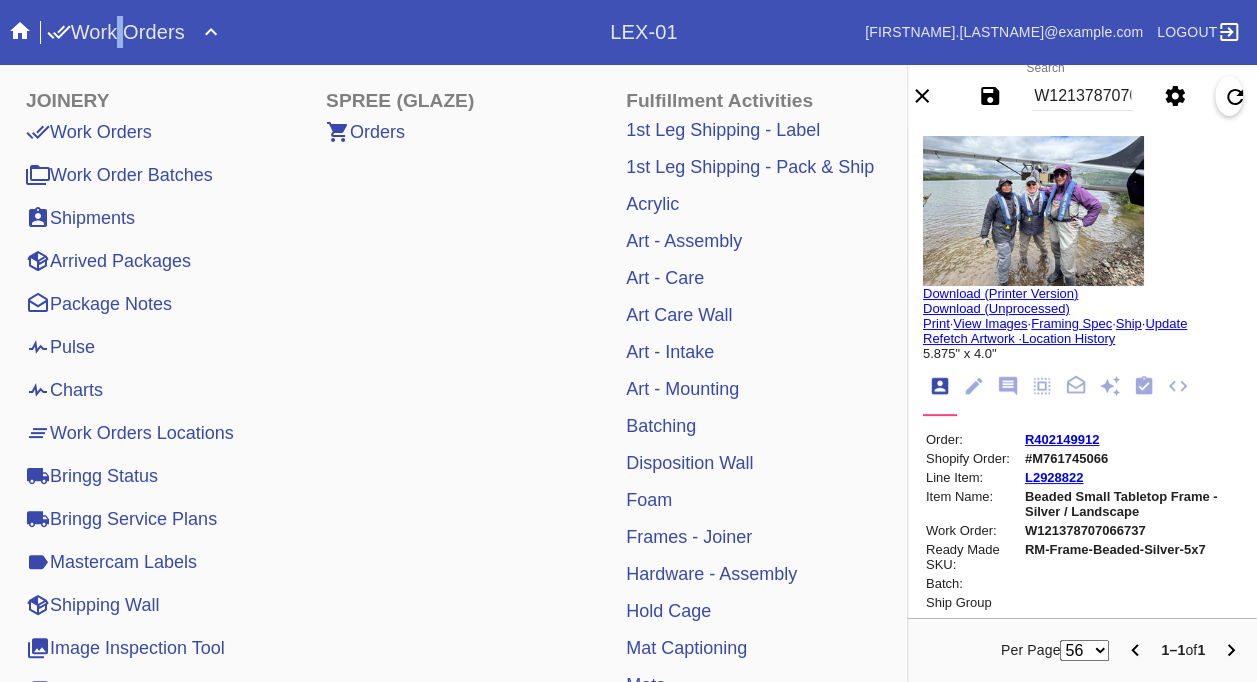 click on "Work Orders" at bounding box center [89, 132] 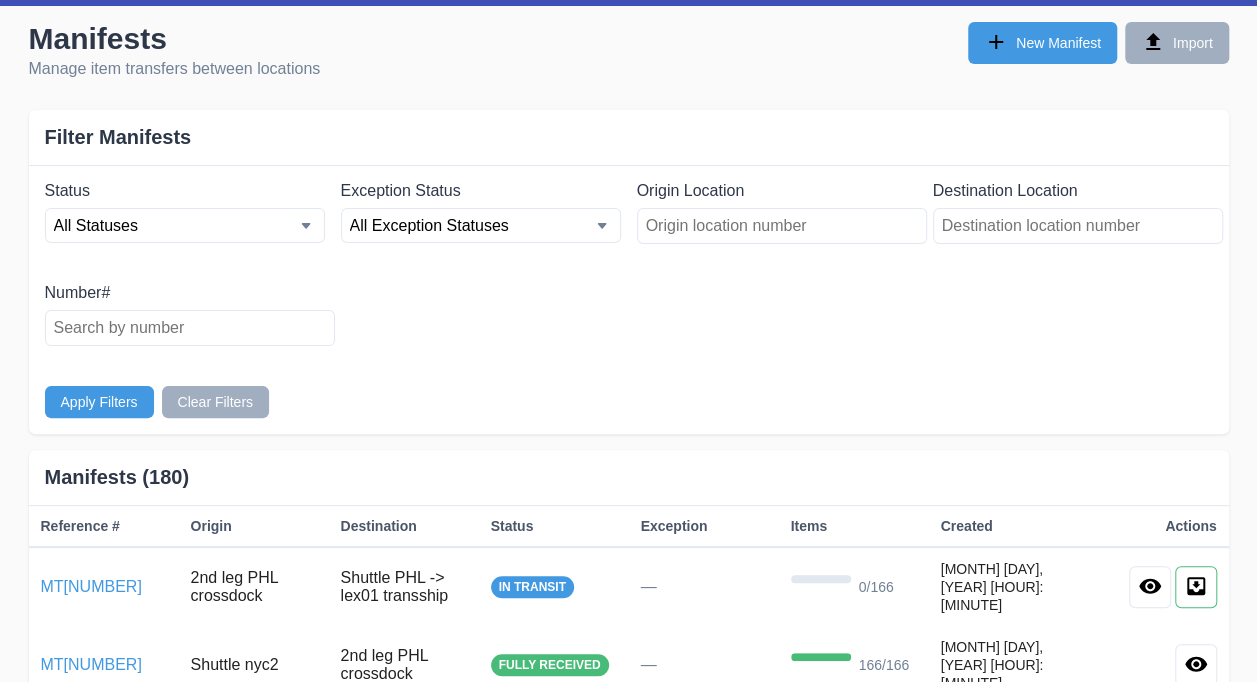 scroll, scrollTop: 0, scrollLeft: 0, axis: both 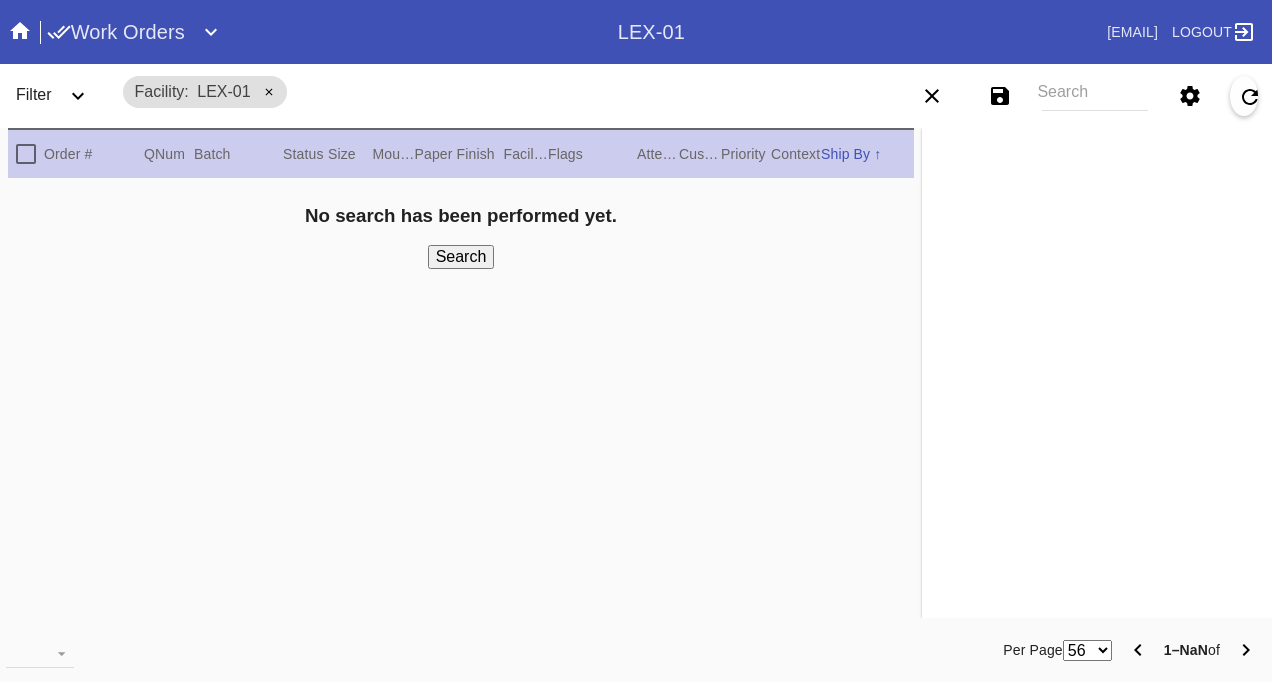 drag, startPoint x: 48, startPoint y: 102, endPoint x: 38, endPoint y: 130, distance: 29.732138 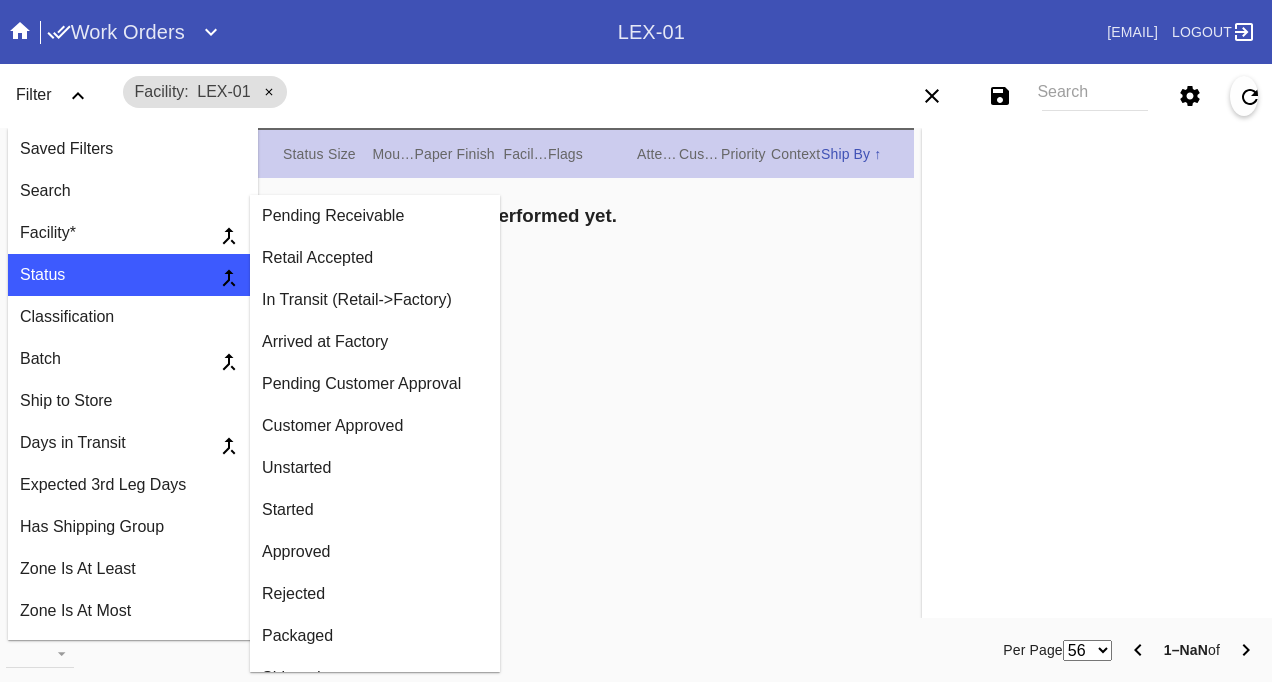 click on "Retail Accepted" at bounding box center [375, 258] 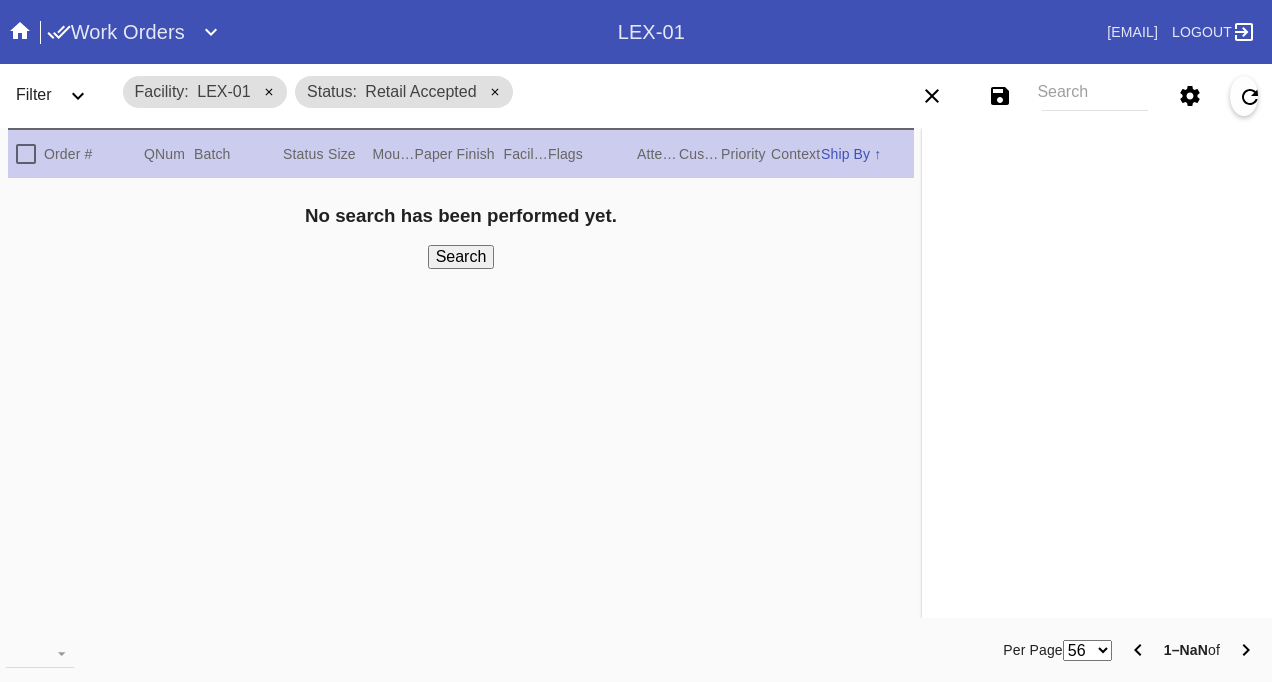 click on "Filter" at bounding box center (34, 94) 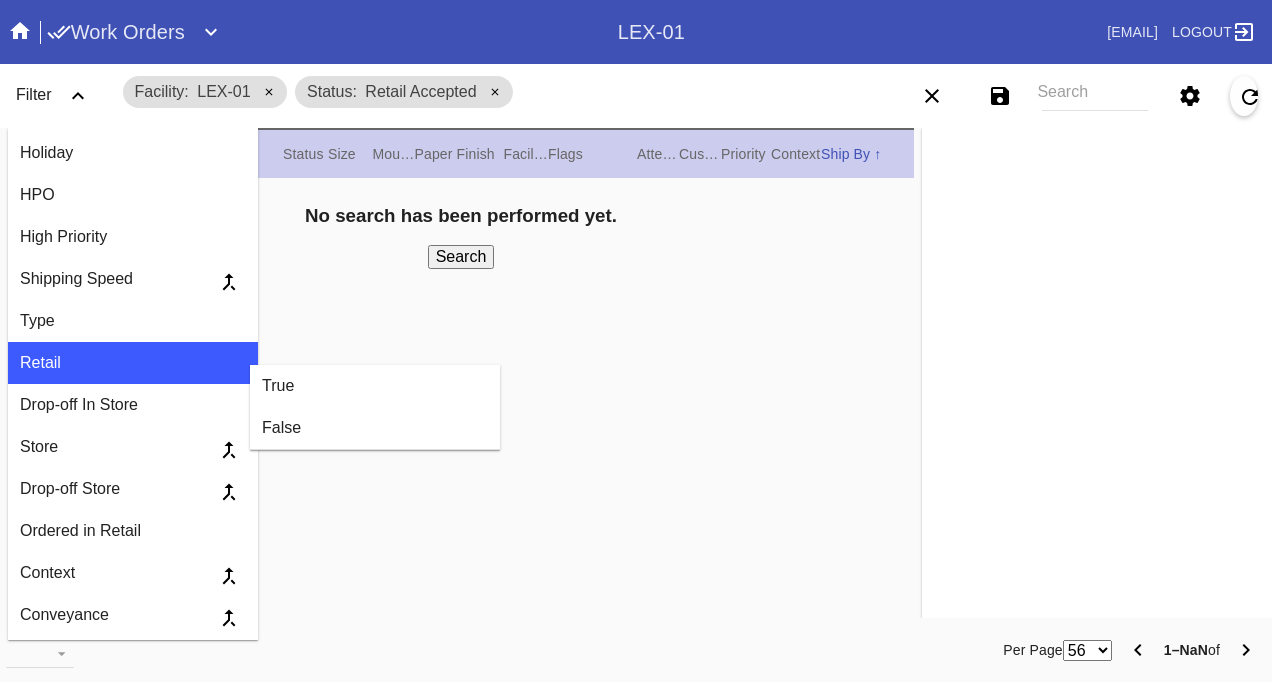 scroll, scrollTop: 600, scrollLeft: 0, axis: vertical 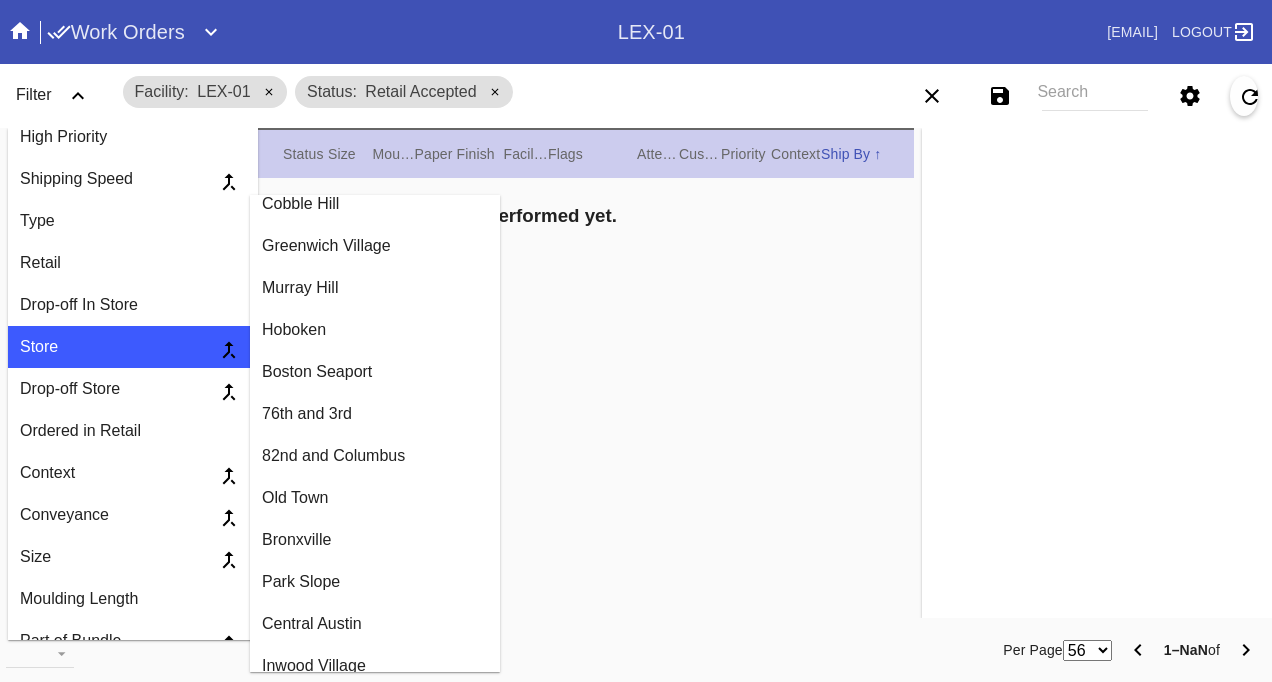 click on "76th and 3rd" at bounding box center (375, 414) 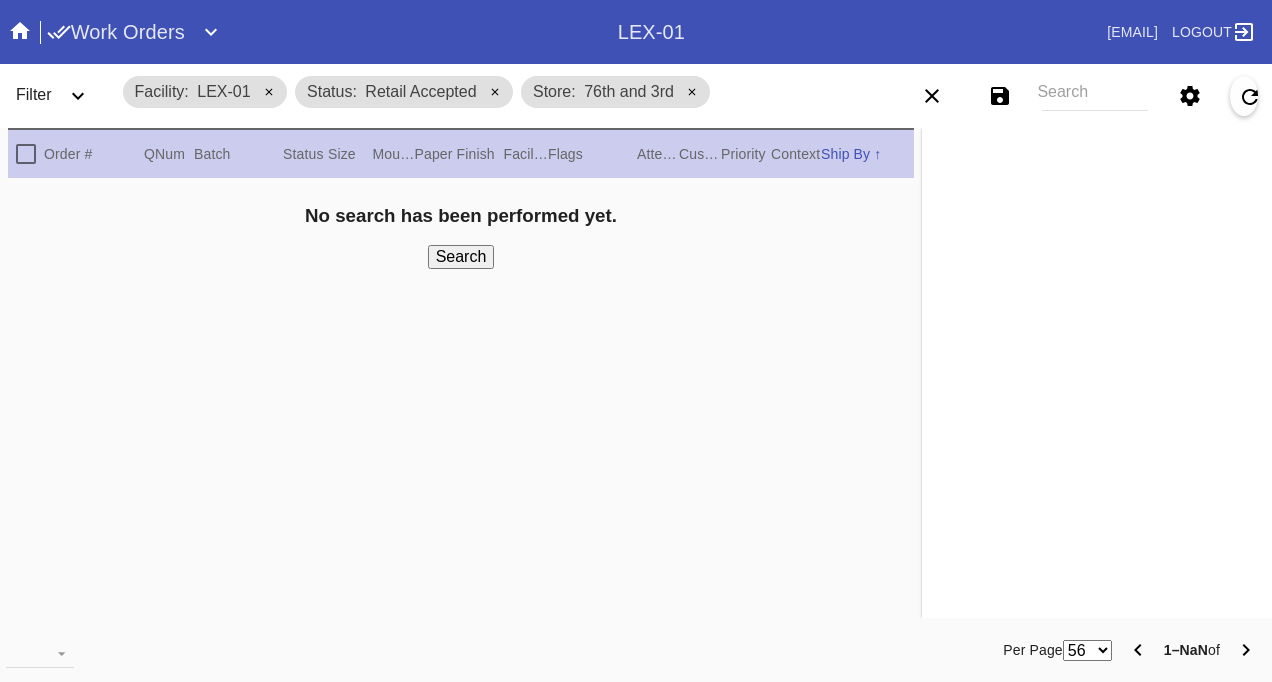 click on "Filter" at bounding box center (34, 94) 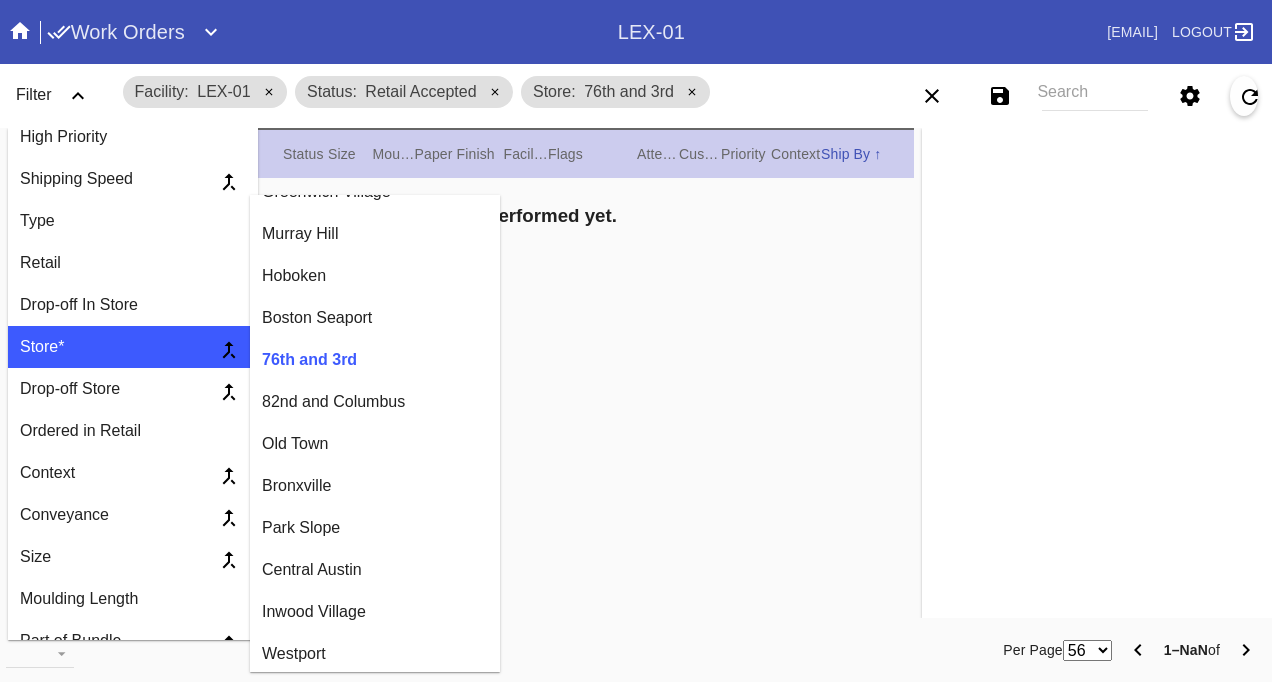 scroll, scrollTop: 700, scrollLeft: 0, axis: vertical 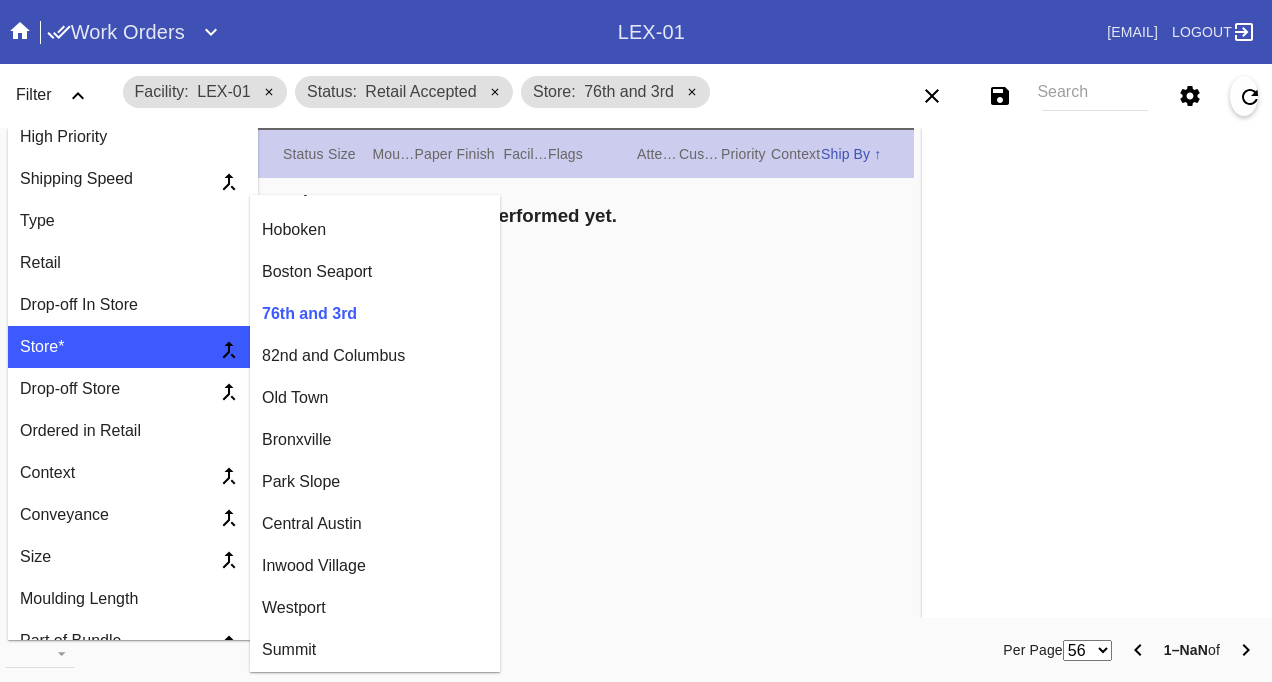 click on "82nd and Columbus" at bounding box center [375, 356] 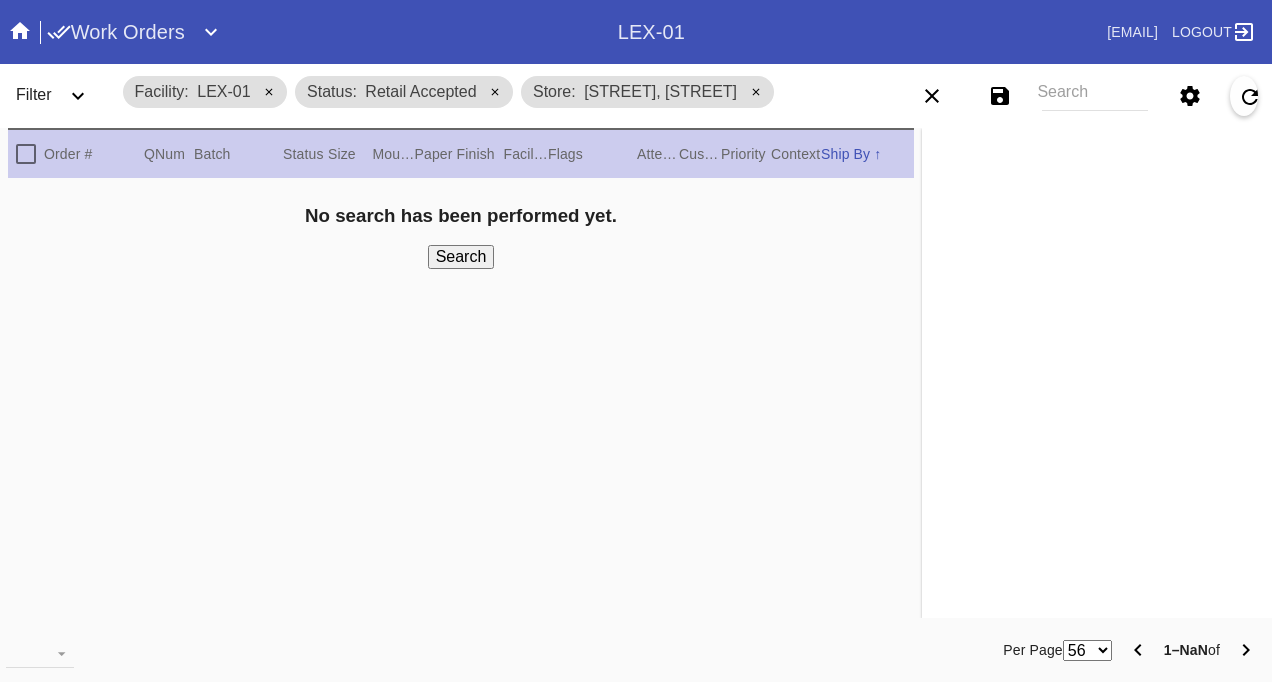 click on "Filter" at bounding box center (34, 94) 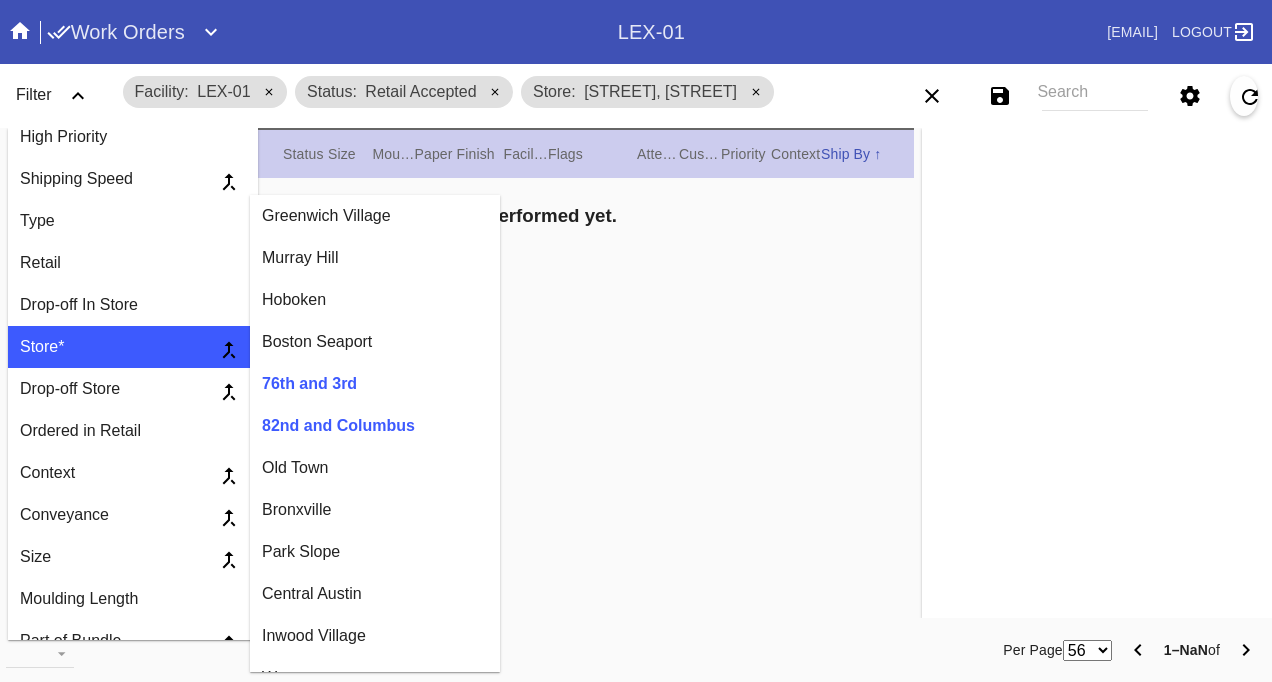 scroll, scrollTop: 600, scrollLeft: 0, axis: vertical 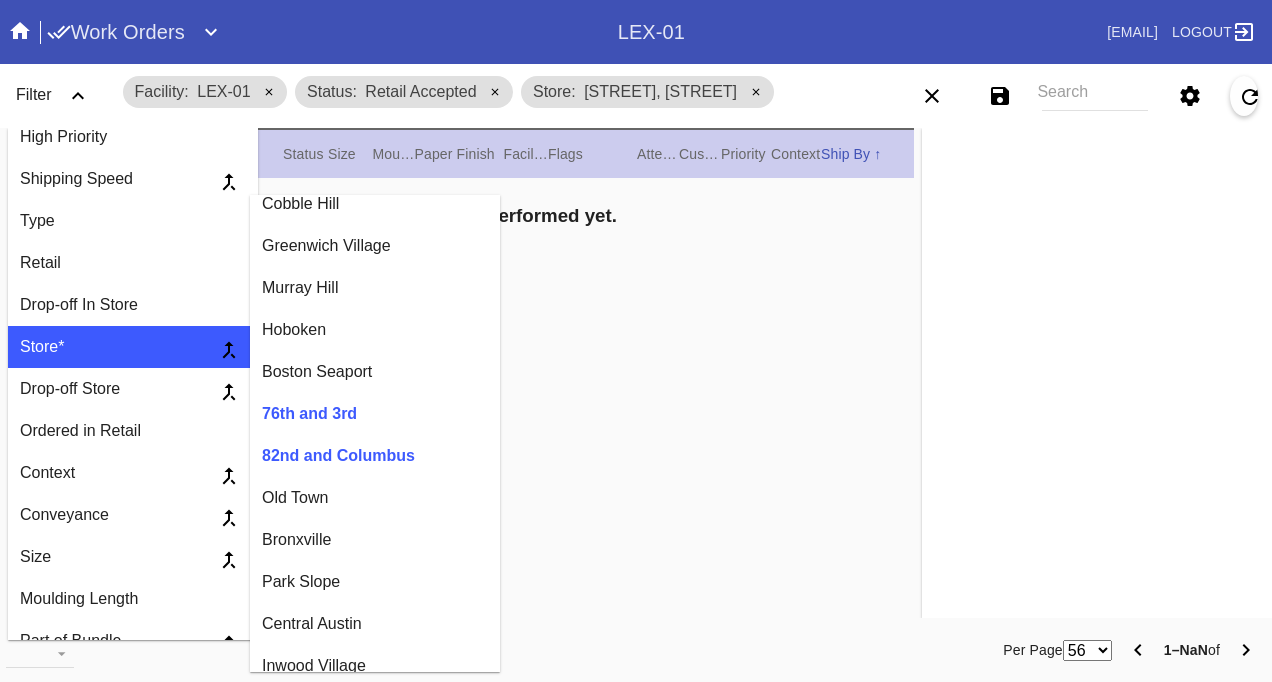 click on "Greenwich Village" at bounding box center (375, 246) 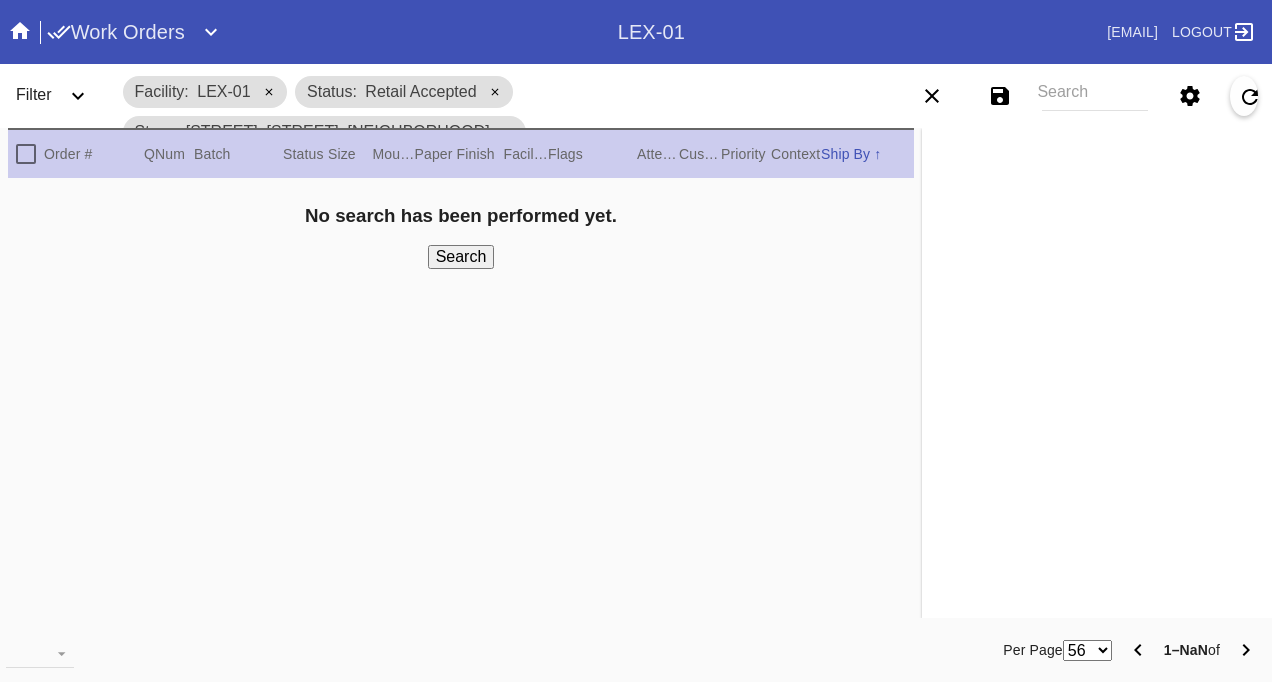 click on "Search" at bounding box center (461, 257) 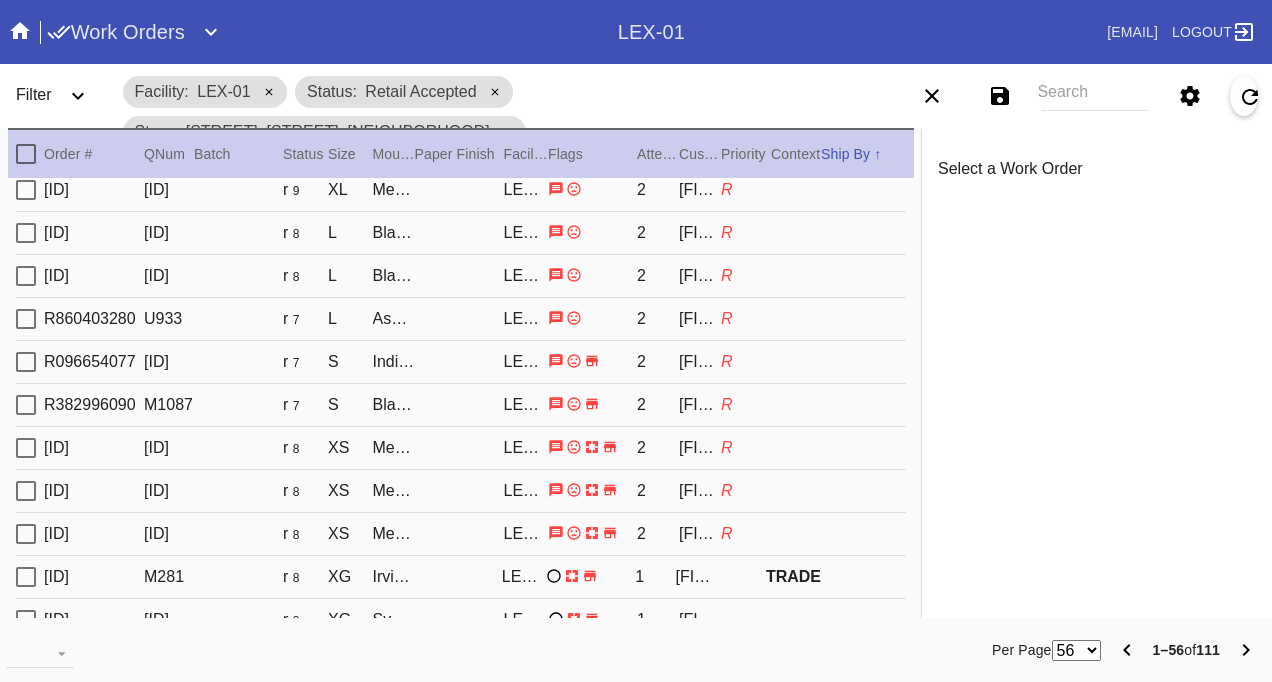 scroll, scrollTop: 0, scrollLeft: 0, axis: both 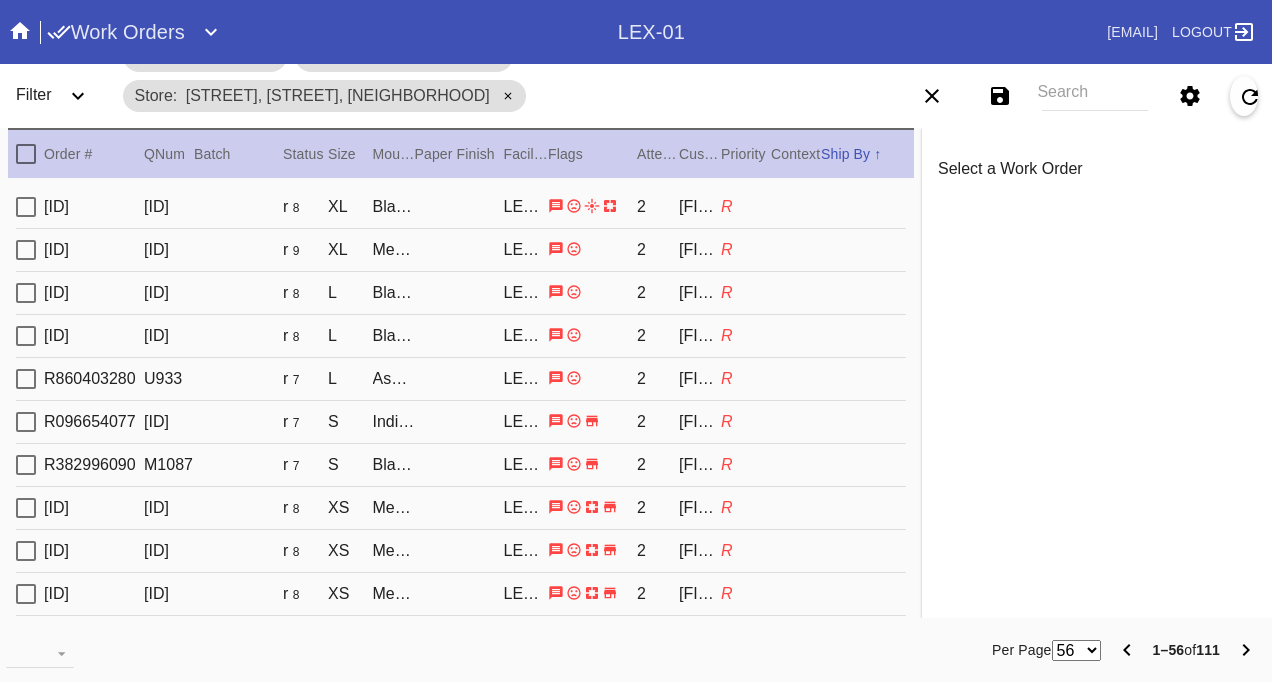 click on "Filter" at bounding box center [34, 94] 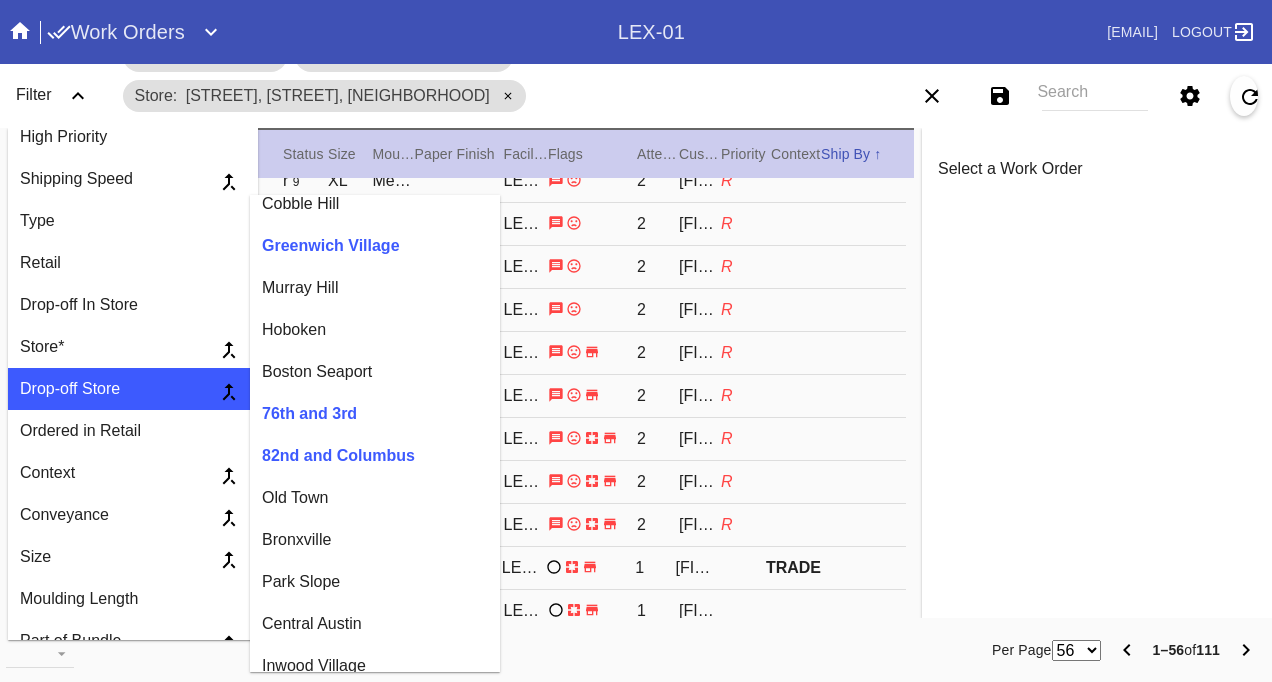 scroll, scrollTop: 100, scrollLeft: 0, axis: vertical 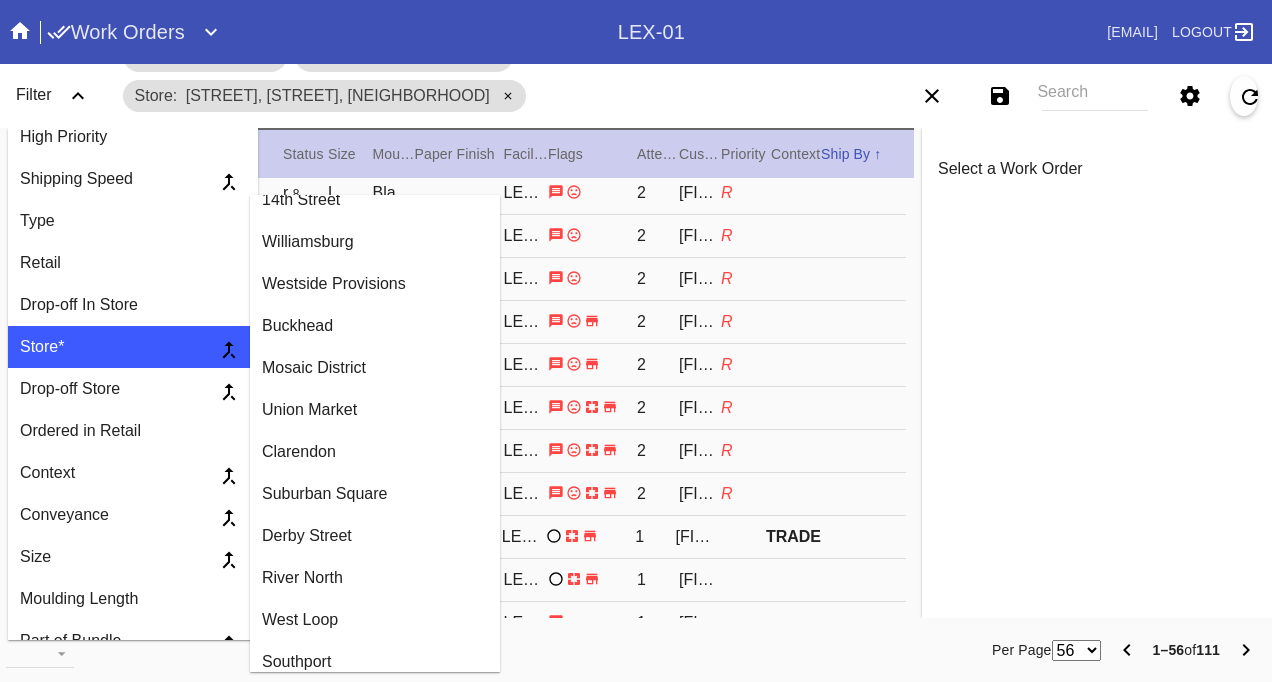 click on "Suburban Square" at bounding box center (375, 494) 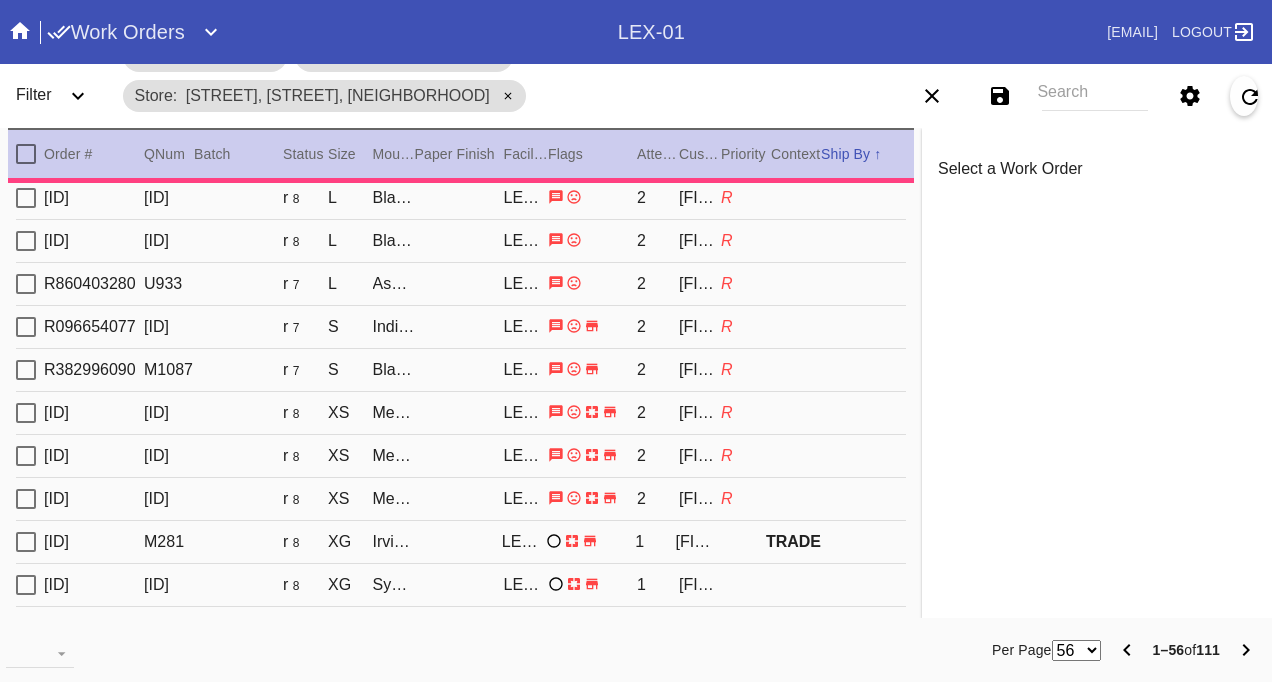 click on "Filter" at bounding box center [34, 94] 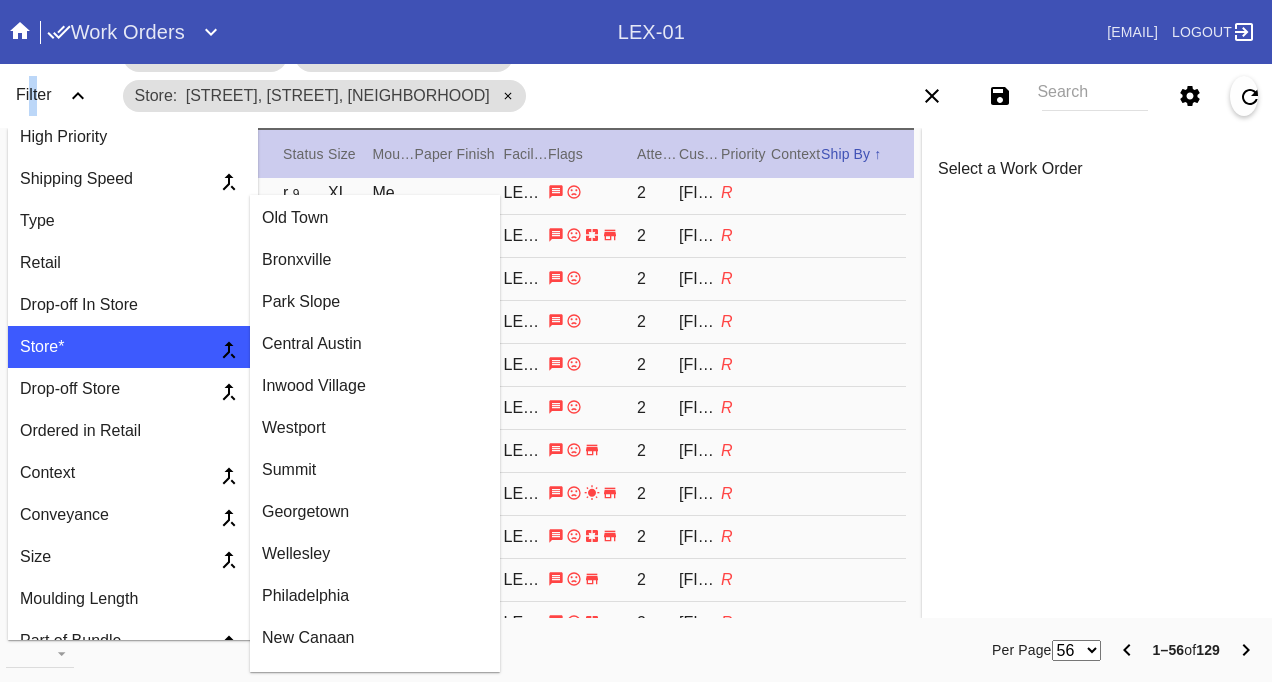 scroll, scrollTop: 1000, scrollLeft: 0, axis: vertical 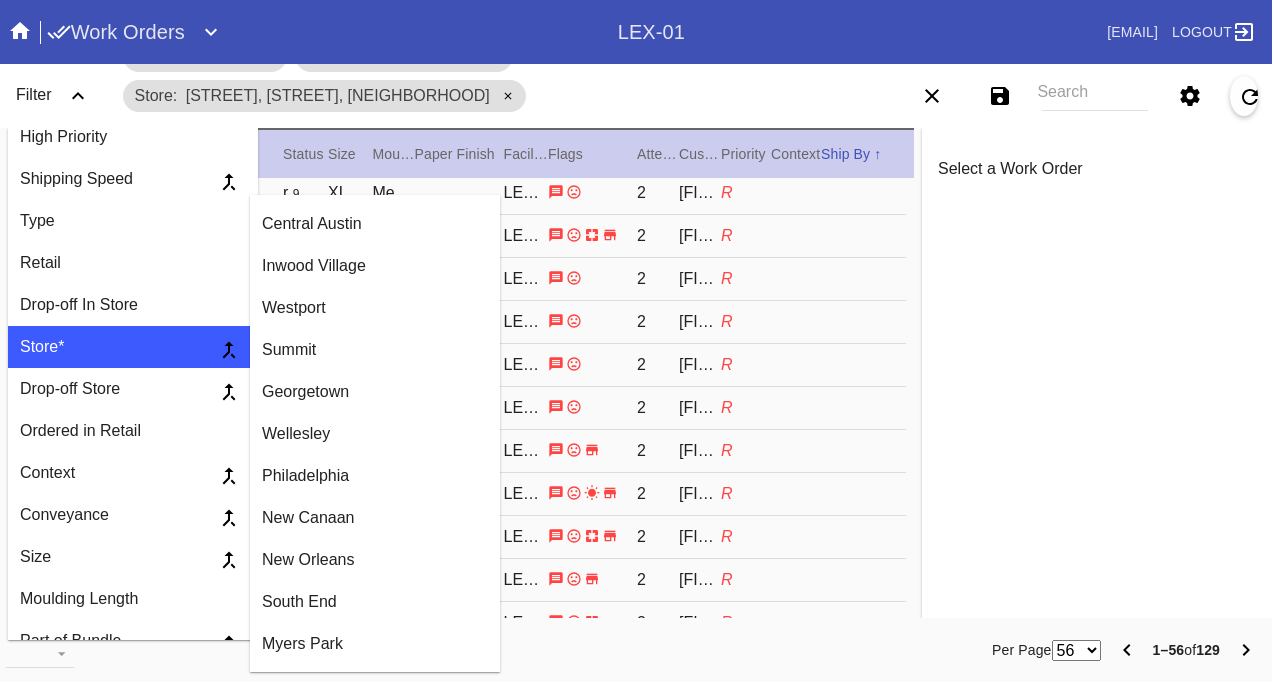 click on "Philadelphia" at bounding box center [375, 476] 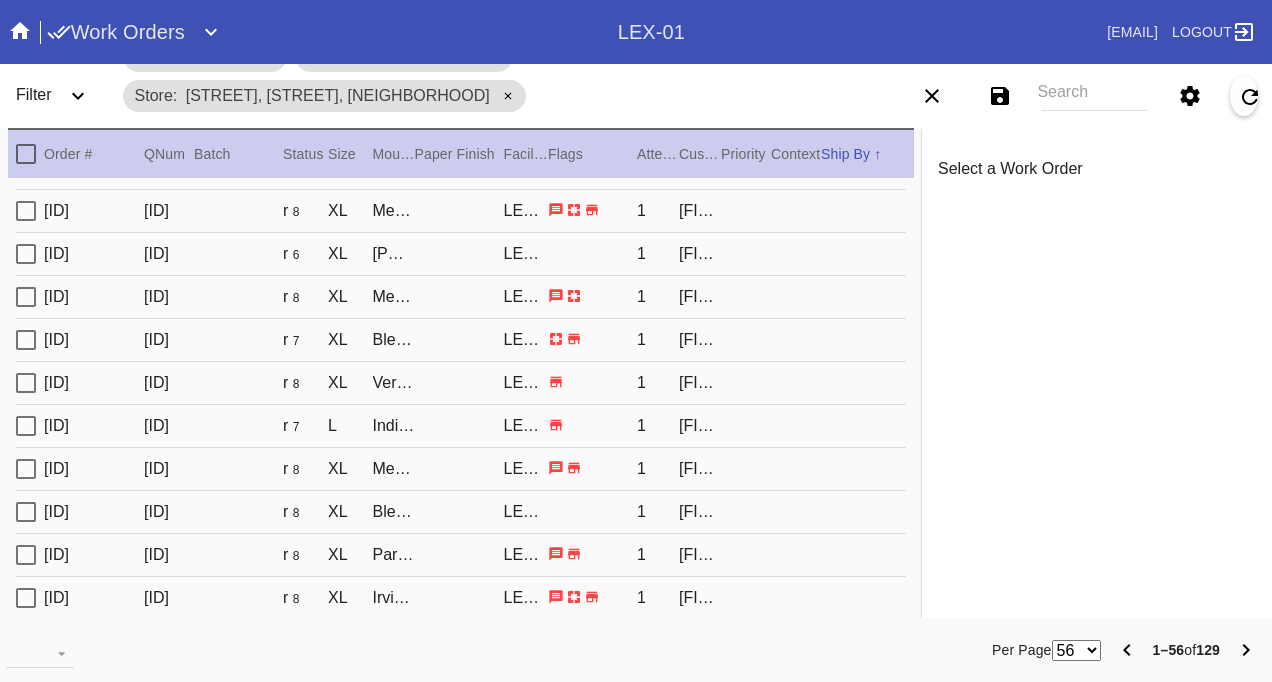 scroll, scrollTop: 1800, scrollLeft: 0, axis: vertical 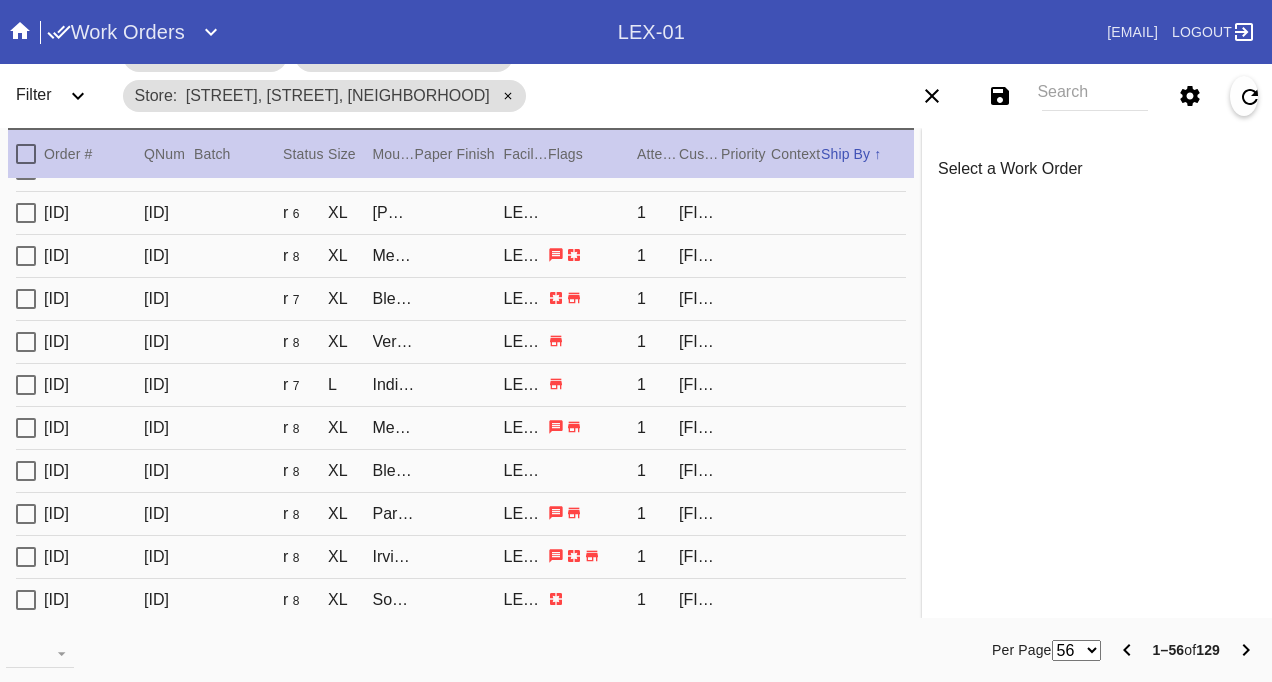 click 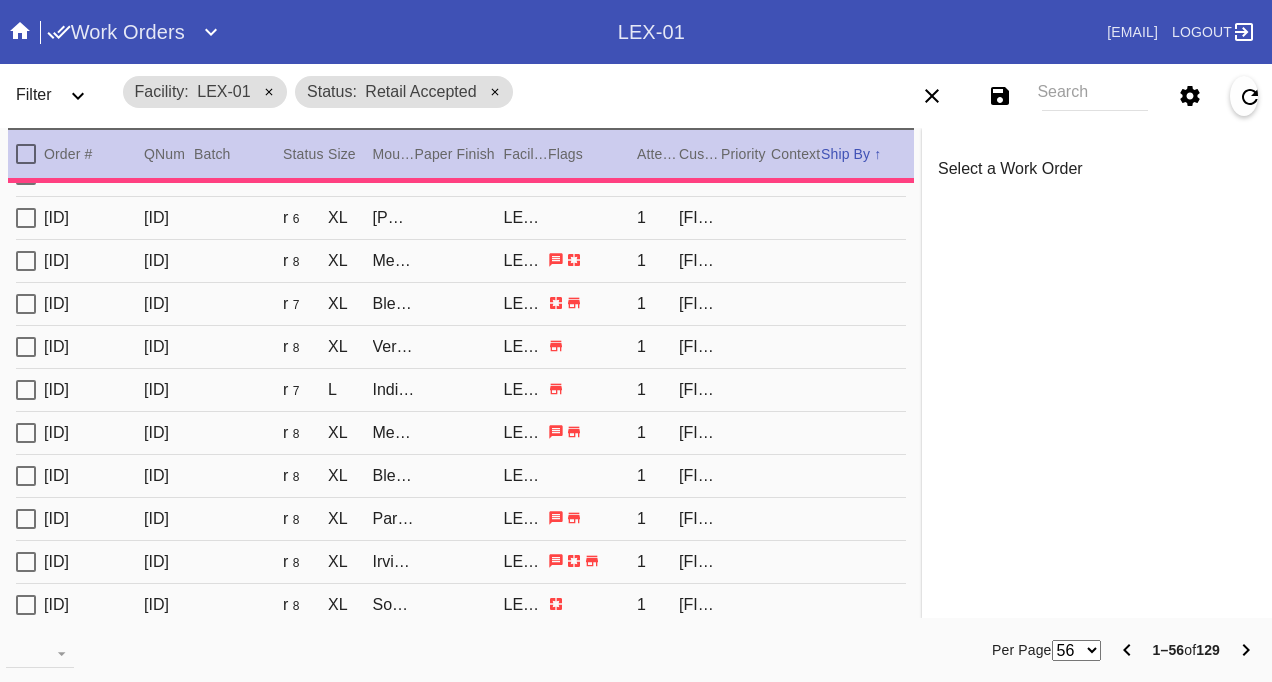 scroll, scrollTop: 0, scrollLeft: 0, axis: both 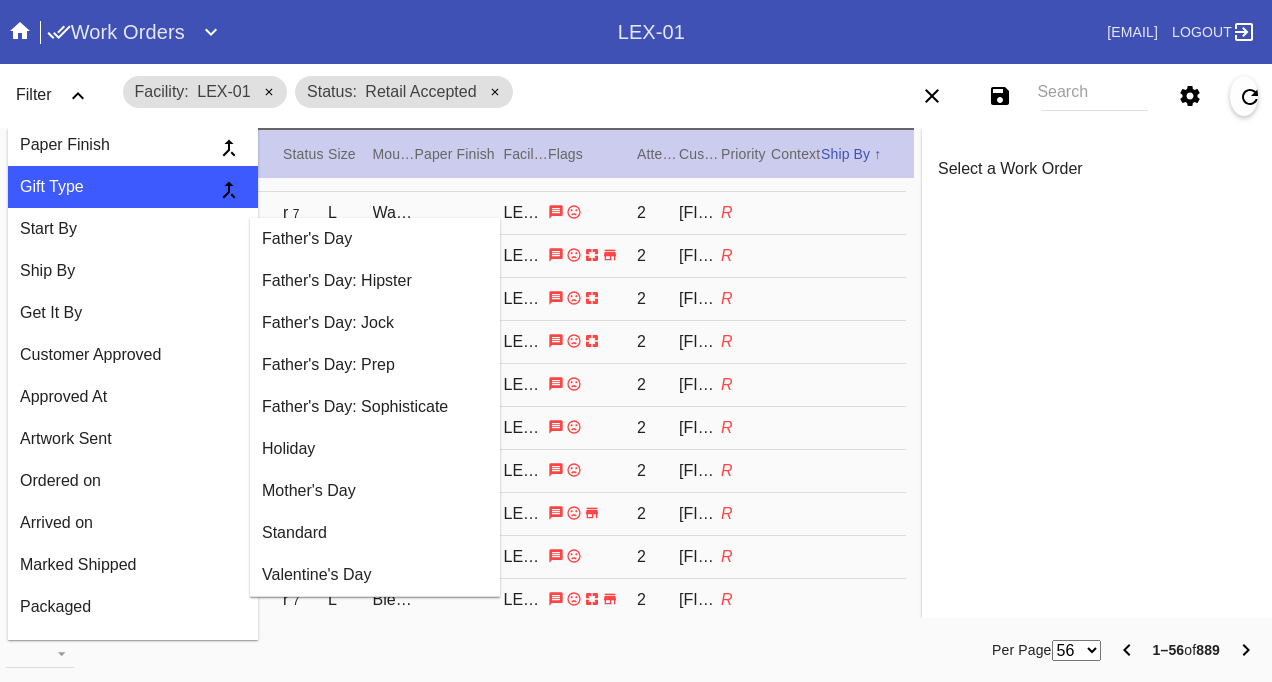 click on "Facility
LEX-01
Status
Retail Accepted" at bounding box center [483, 92] 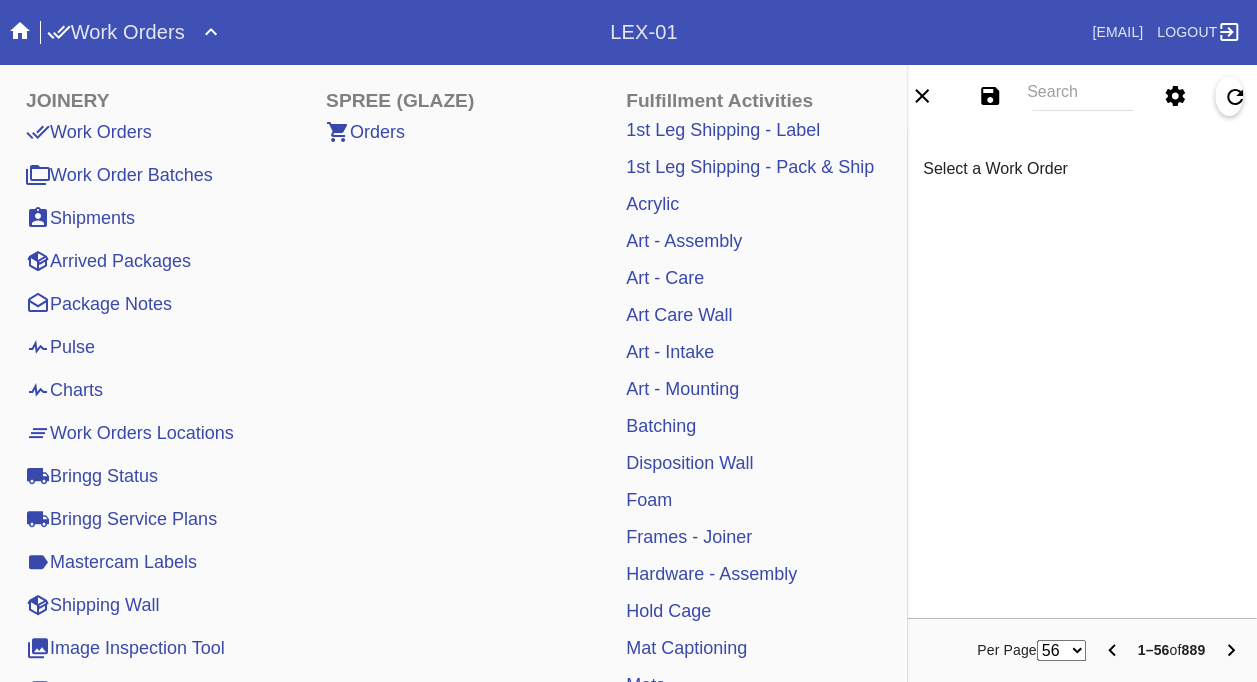 click on "Bringg Service Plans" at bounding box center [121, 519] 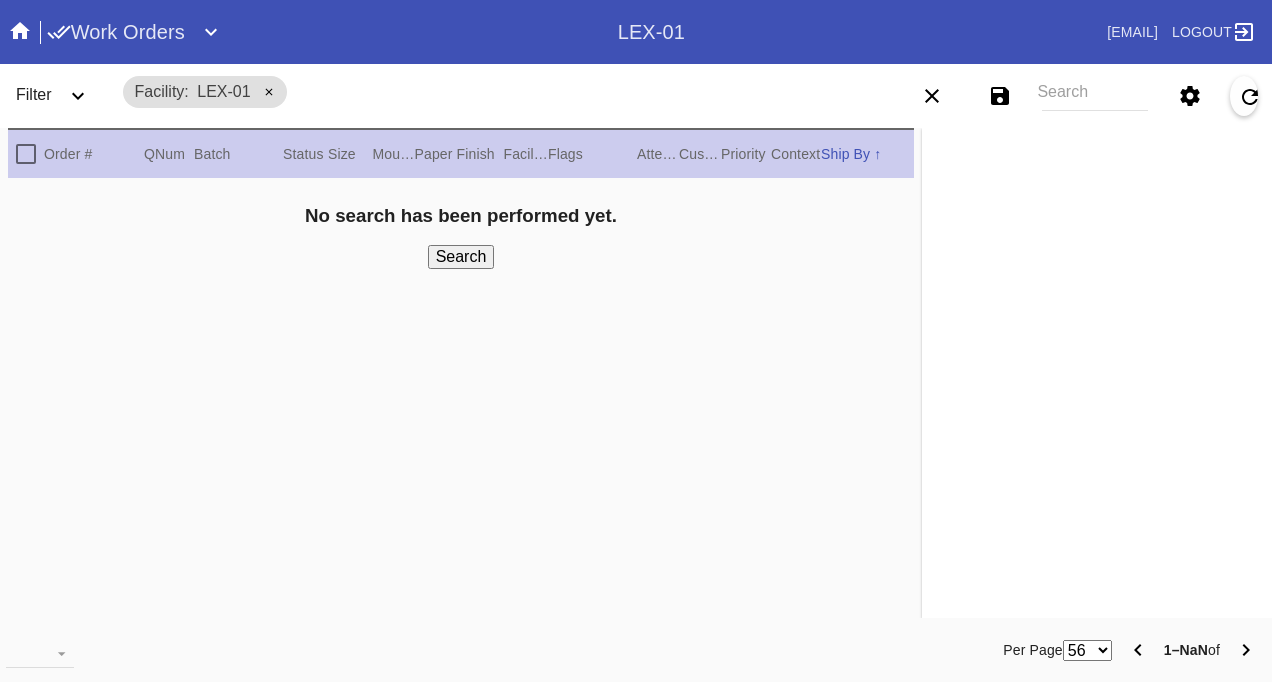 scroll, scrollTop: 0, scrollLeft: 0, axis: both 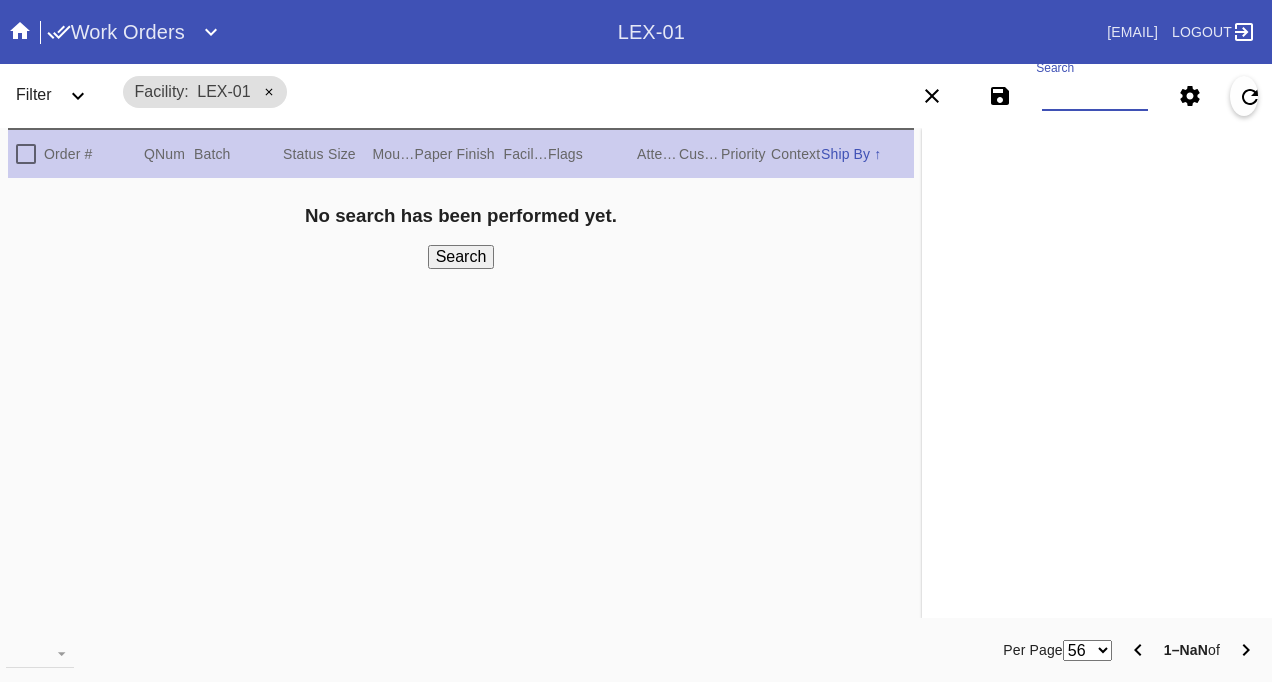 paste on "W901072612455484" 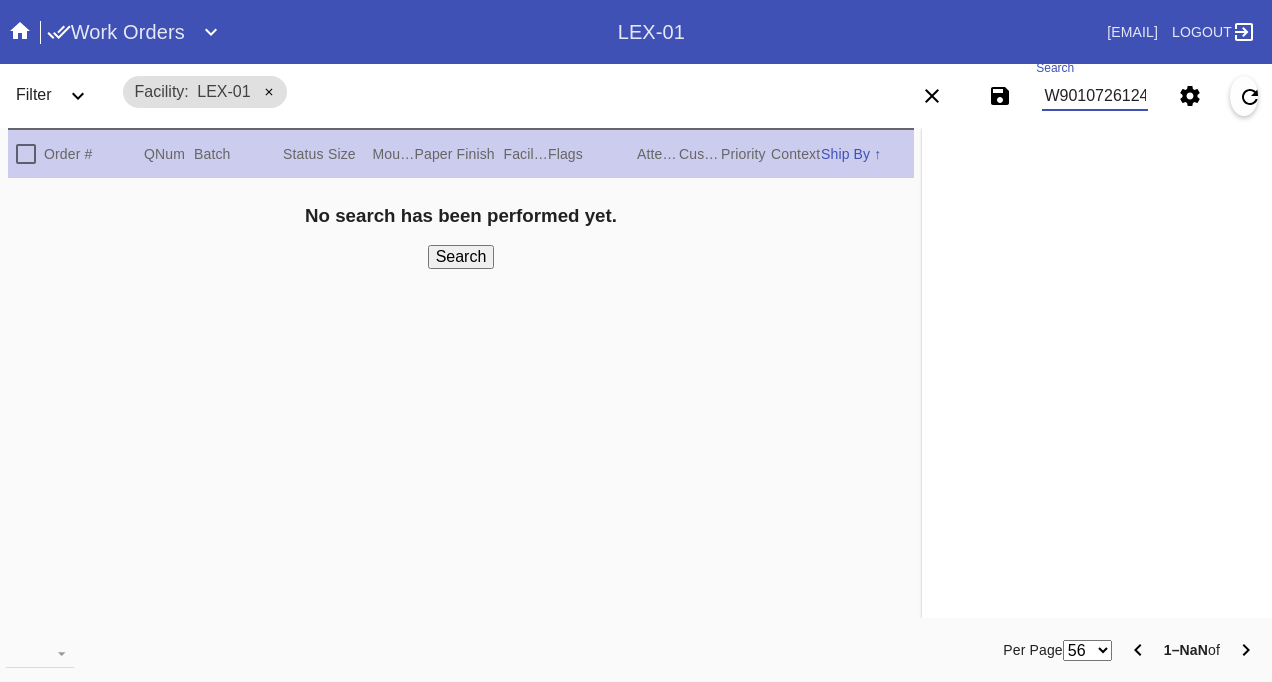 scroll, scrollTop: 0, scrollLeft: 48, axis: horizontal 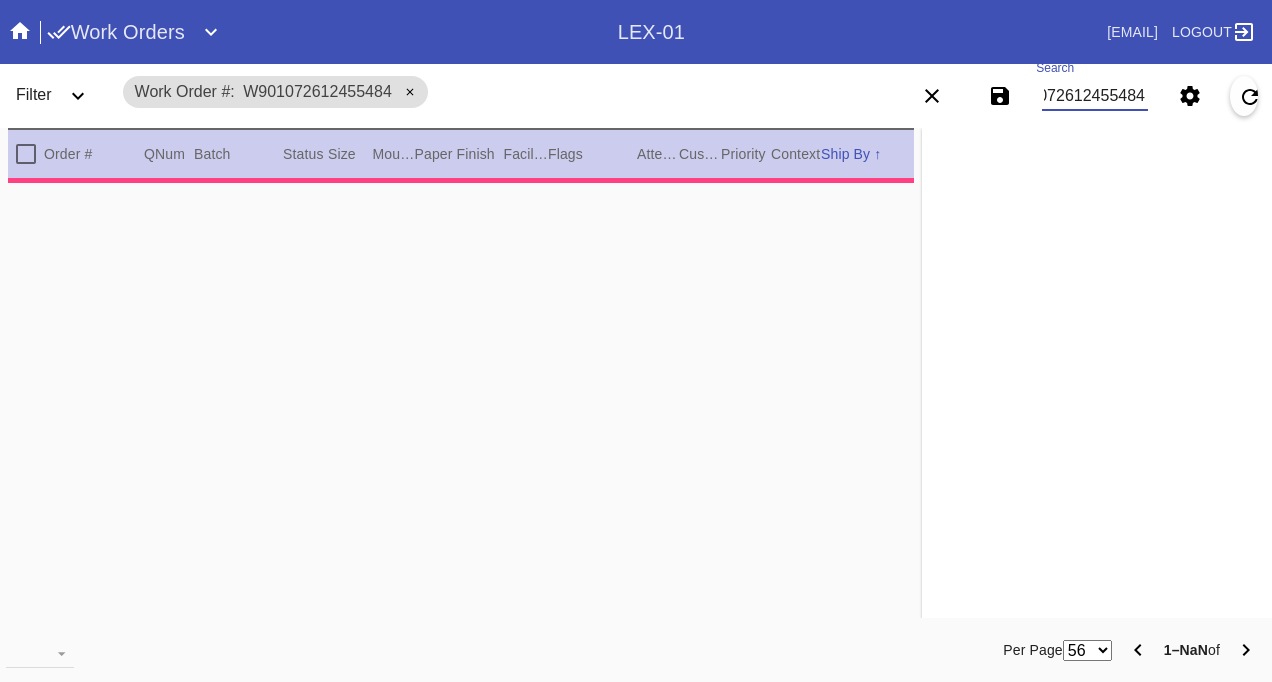 type on "1.5" 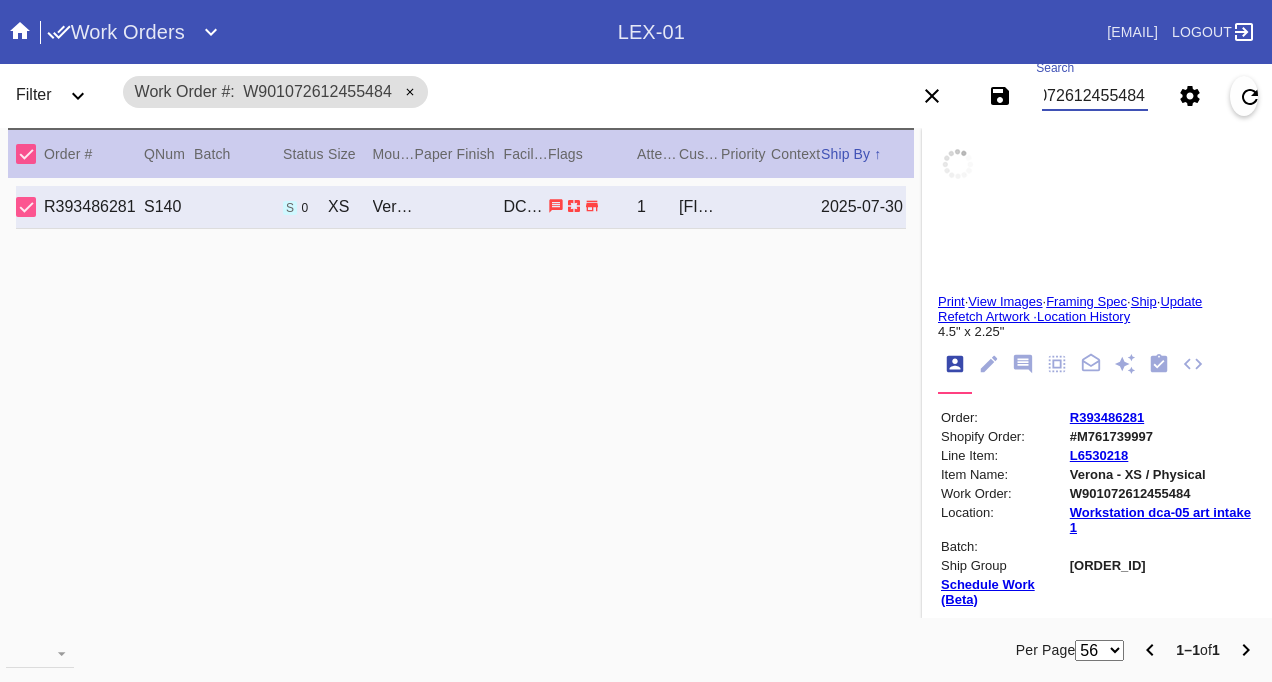 type on "W901072612455484" 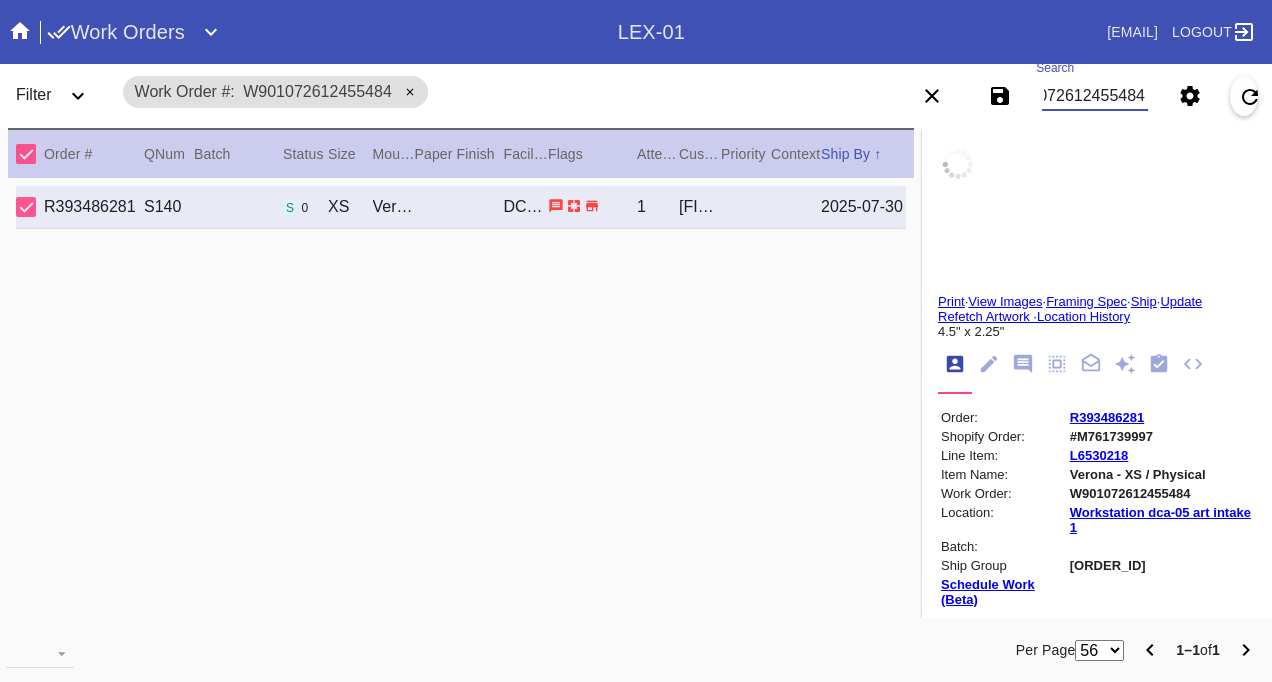 scroll, scrollTop: 0, scrollLeft: 0, axis: both 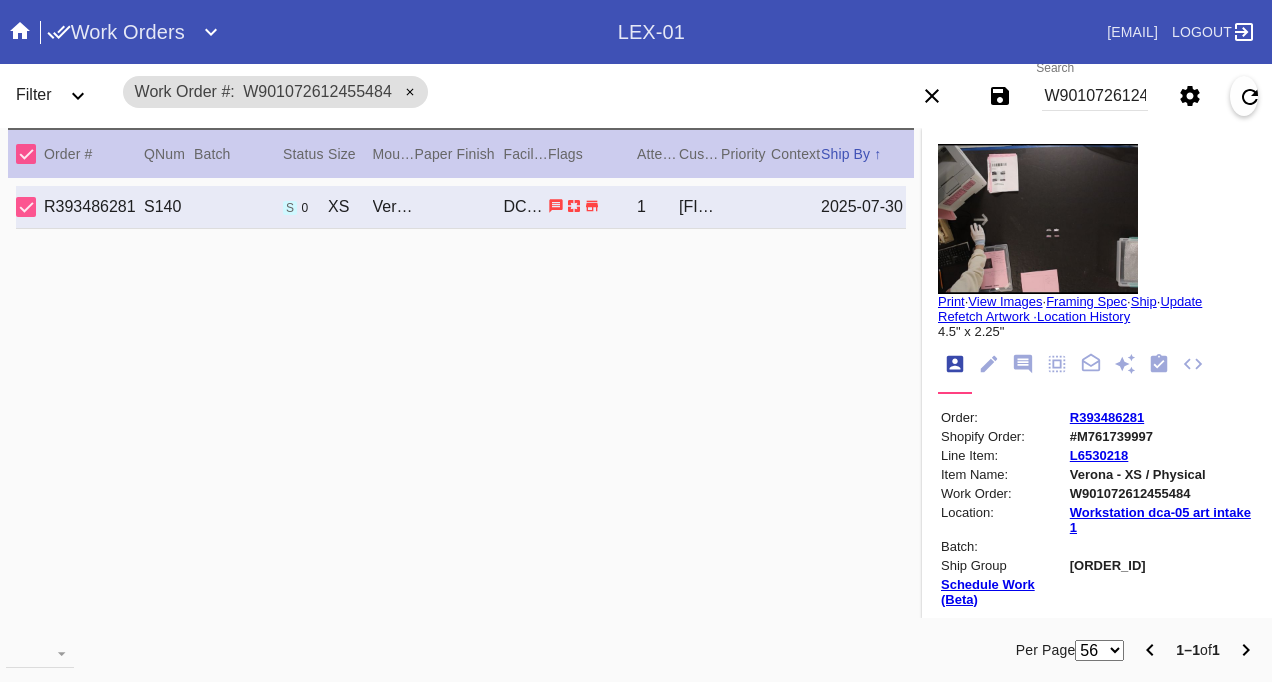 click on "R393486281" at bounding box center [1107, 417] 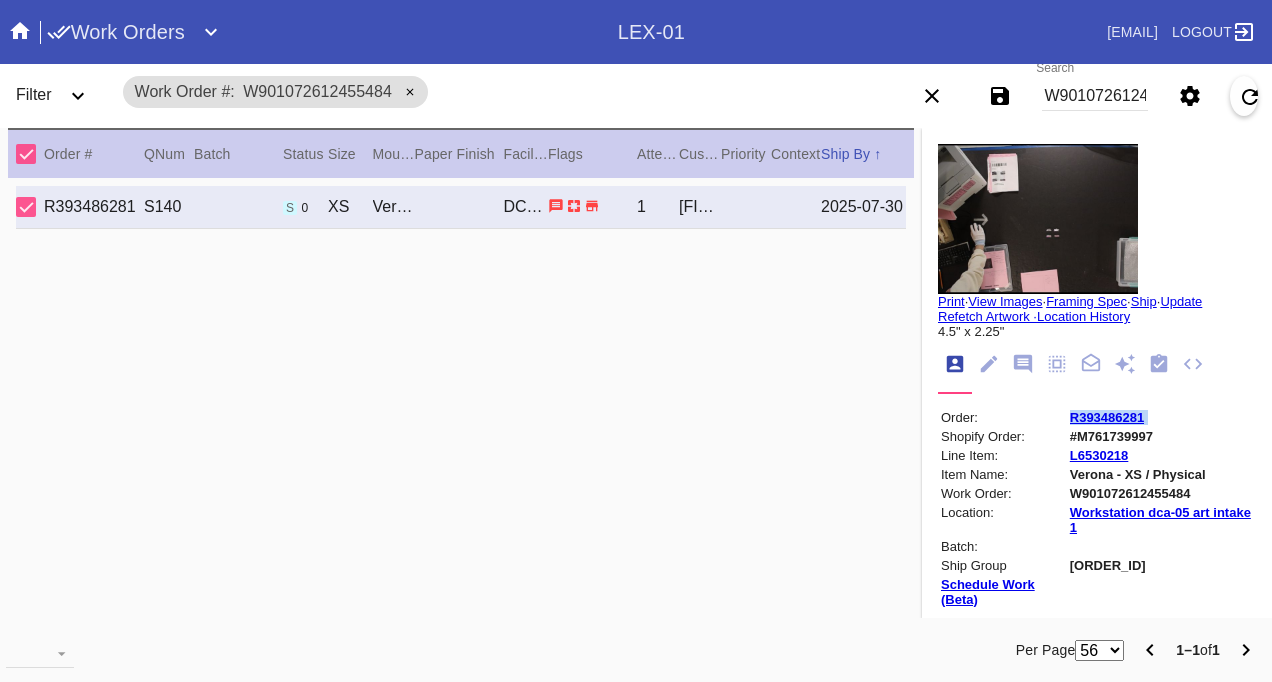 click on "R393486281" at bounding box center [1161, 417] 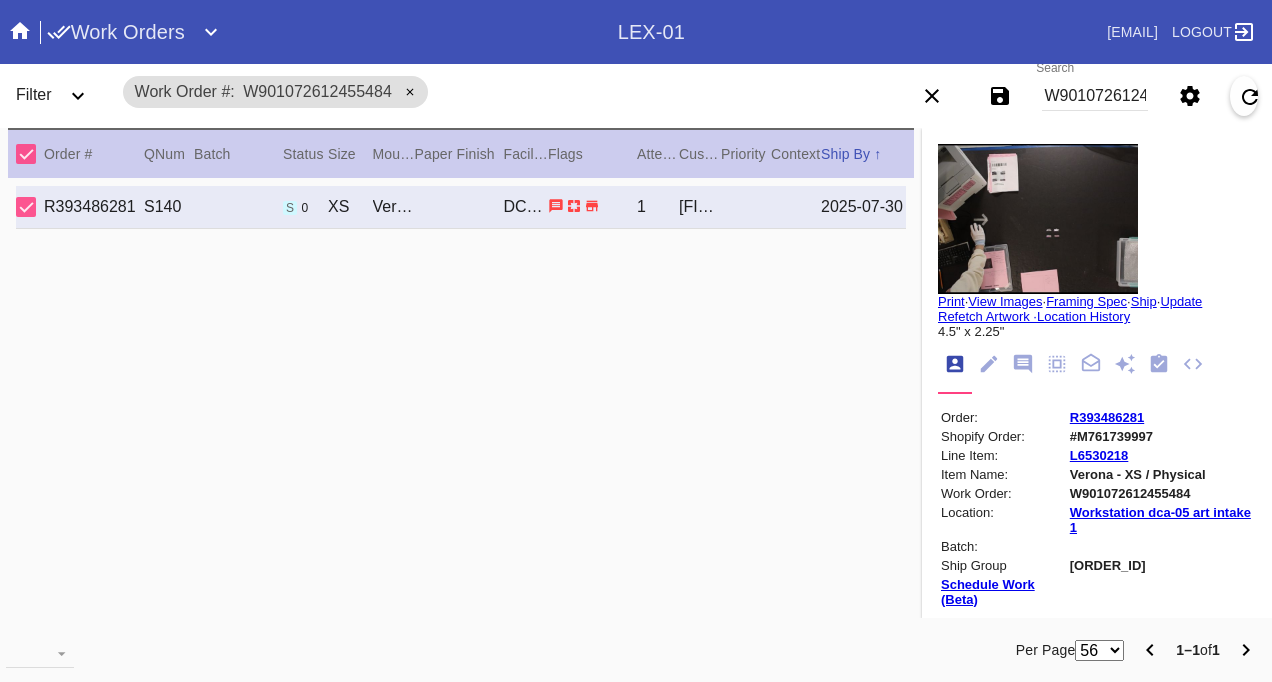 click on "W901072612455484" at bounding box center (1161, 493) 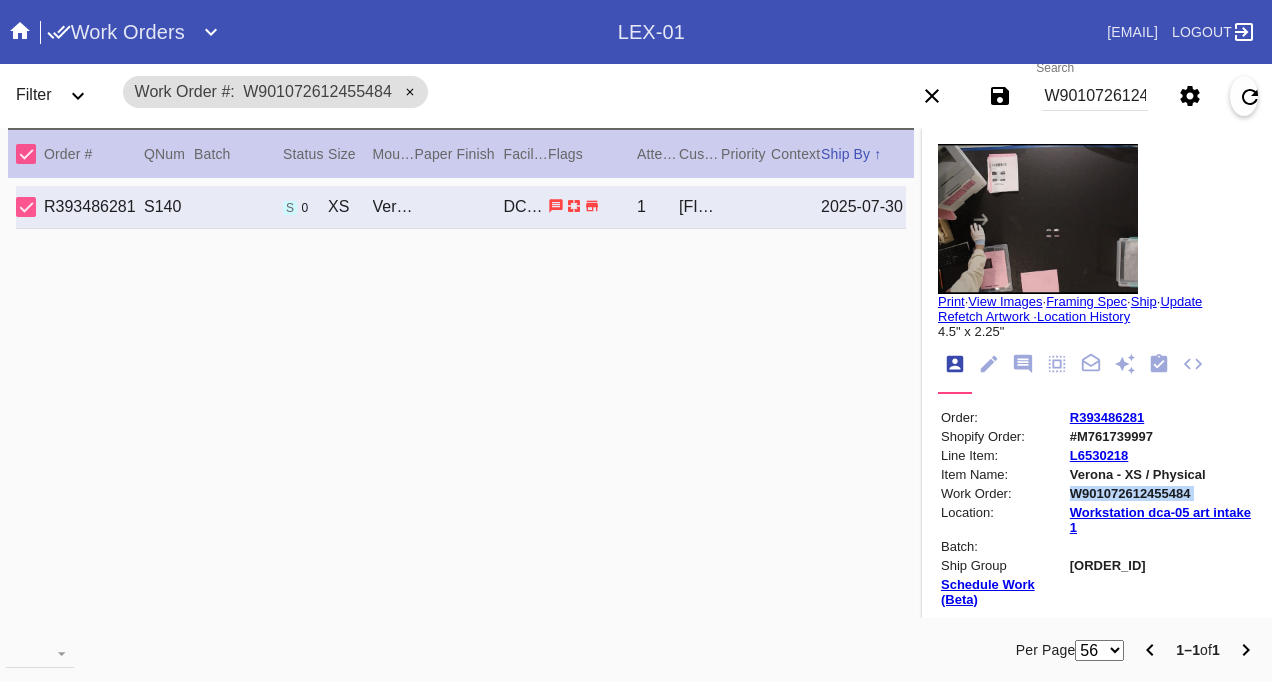 click on "W901072612455484" at bounding box center [1161, 493] 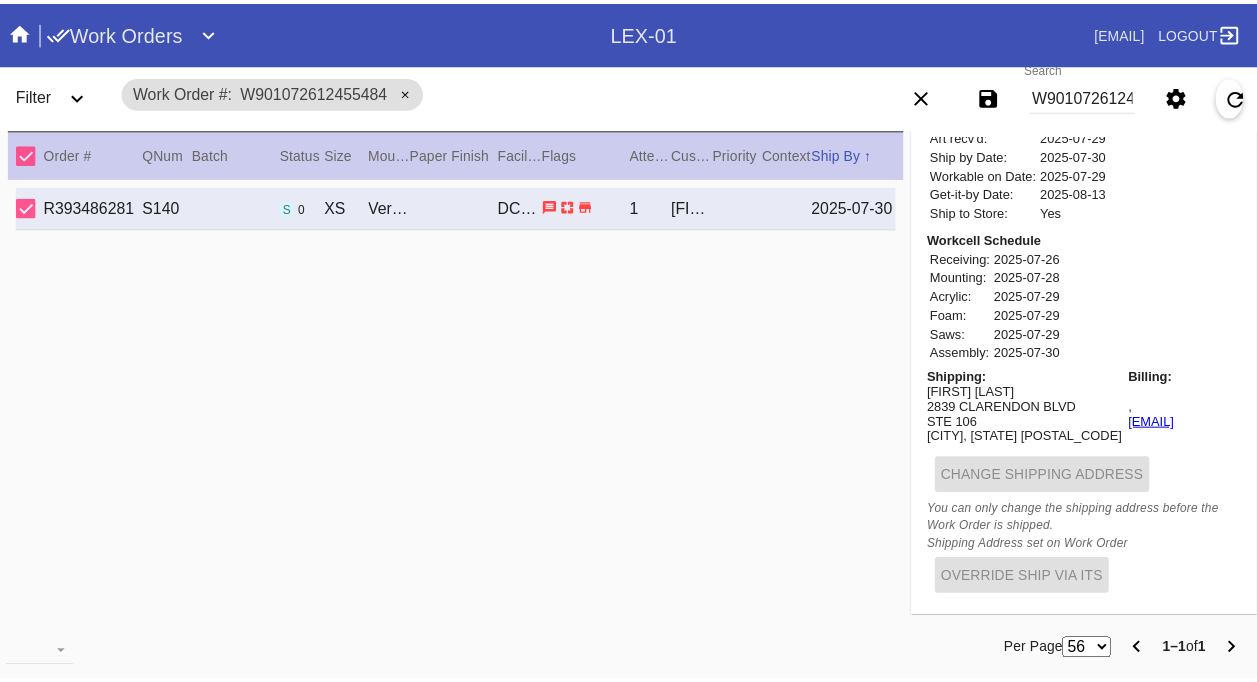 scroll, scrollTop: 800, scrollLeft: 0, axis: vertical 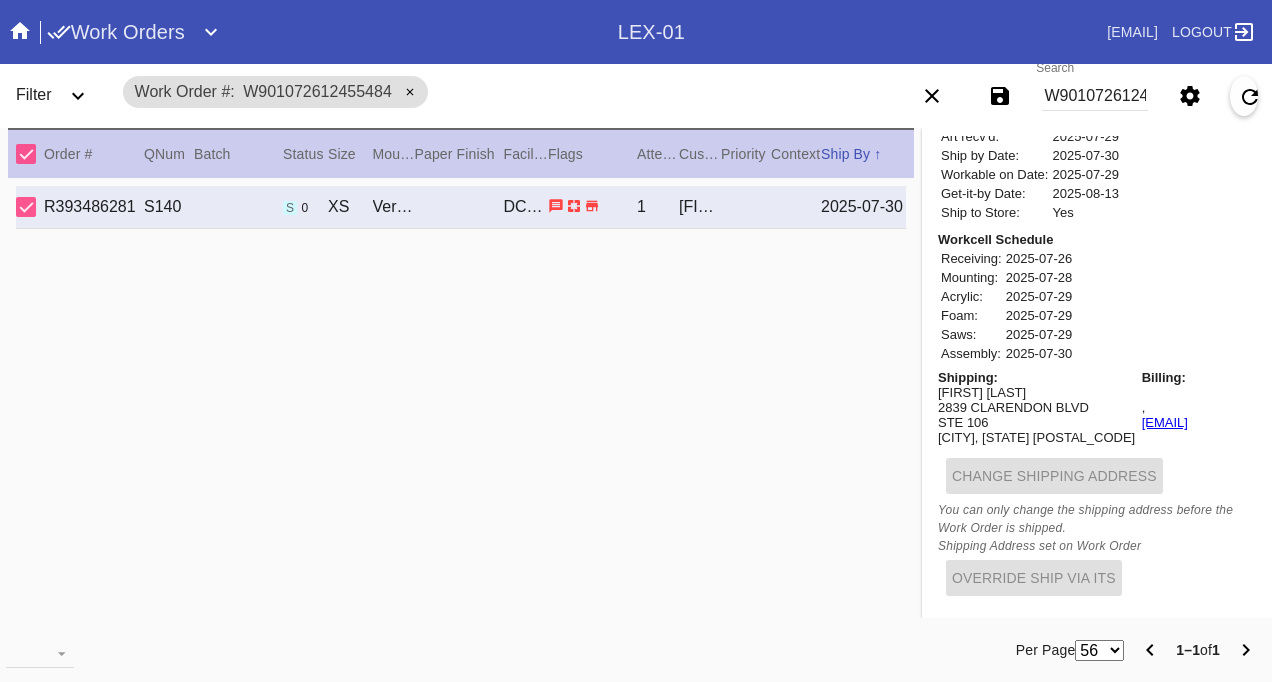 drag, startPoint x: 1226, startPoint y: 422, endPoint x: 1071, endPoint y: 439, distance: 155.92947 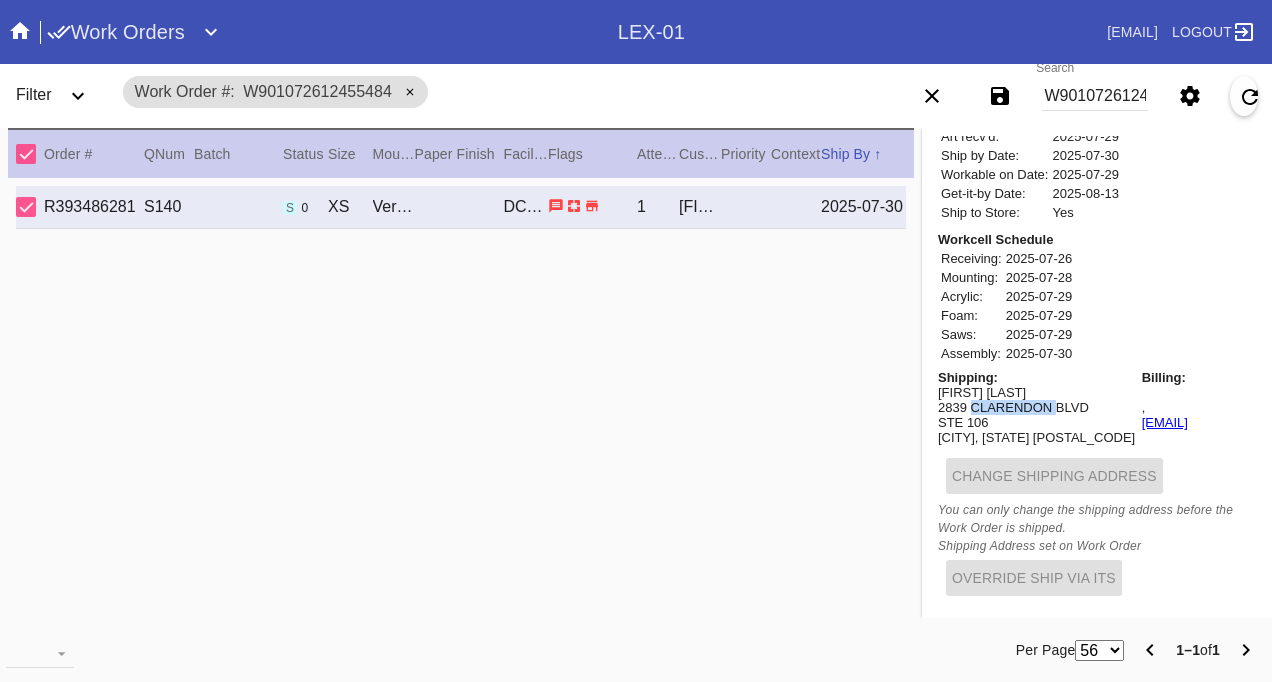 click on "2839 CLARENDON BLVD" at bounding box center [1036, 407] 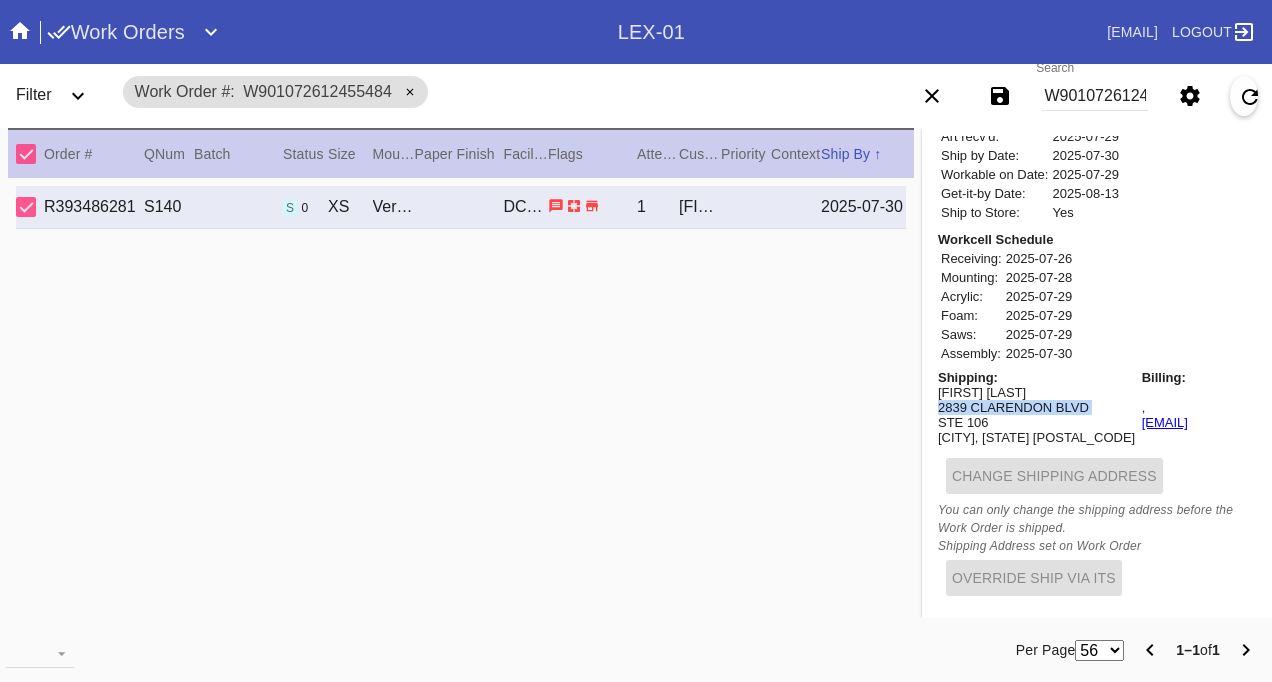 click on "2839 CLARENDON BLVD" at bounding box center [1036, 407] 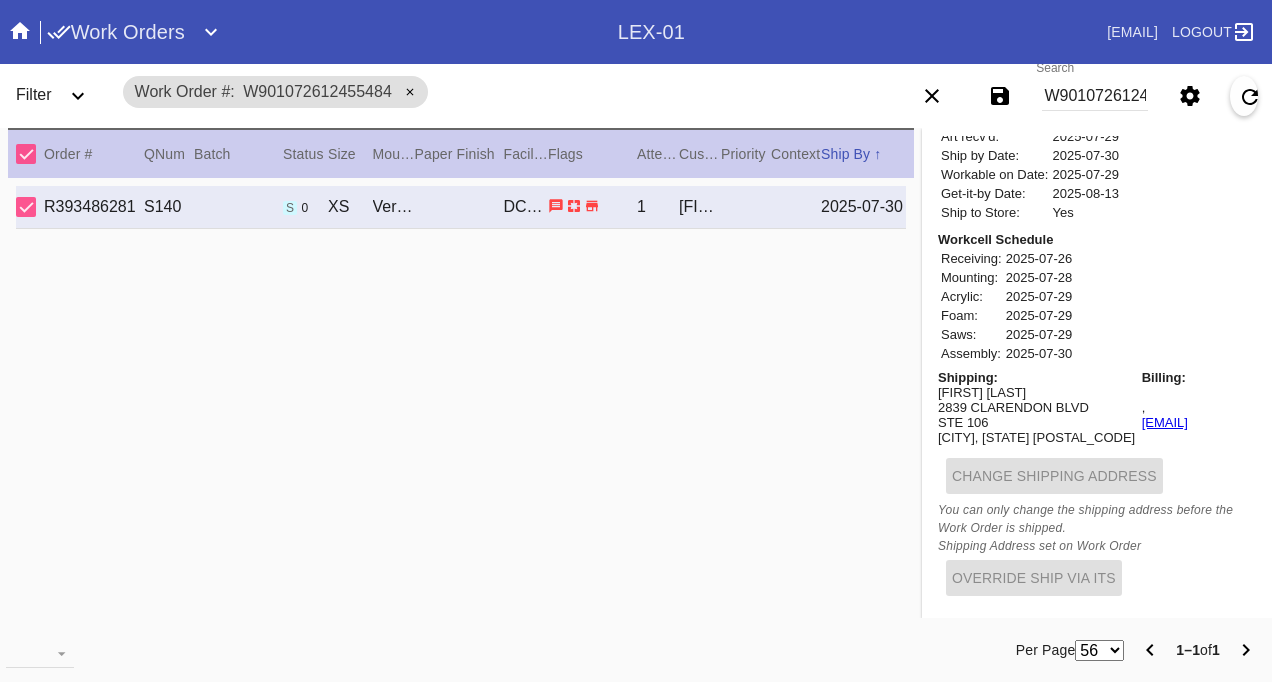 drag, startPoint x: 1030, startPoint y: 393, endPoint x: 1017, endPoint y: 380, distance: 18.384777 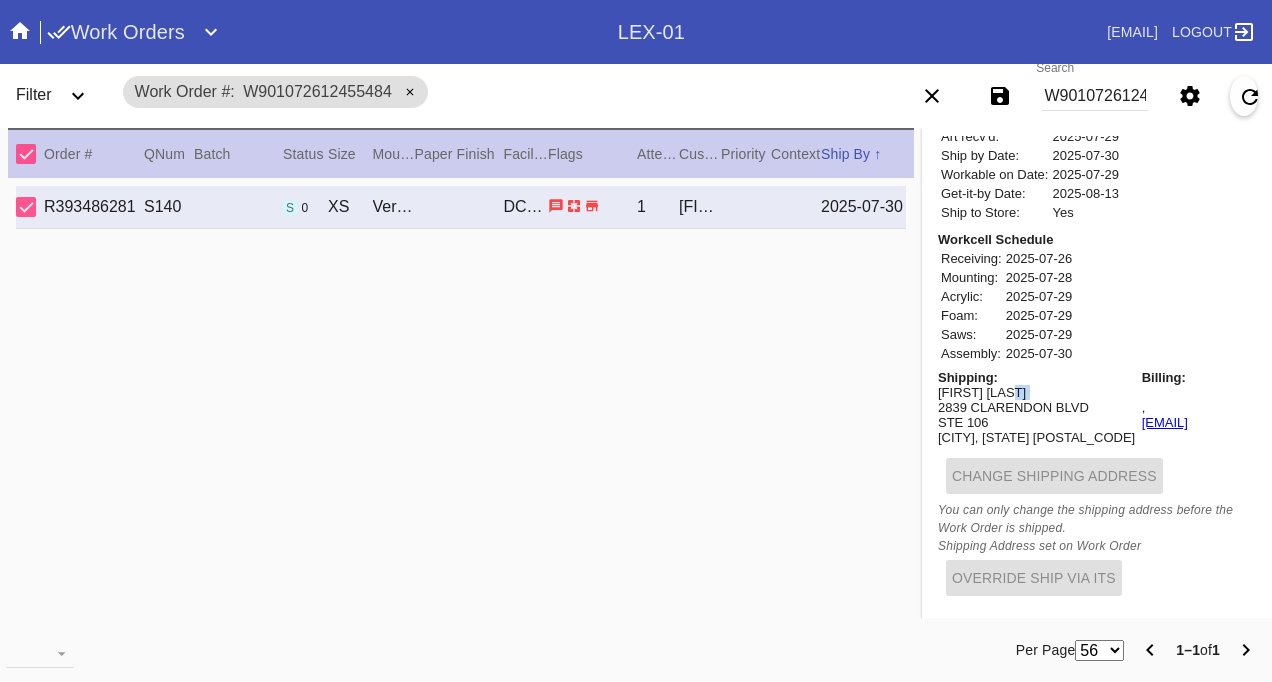click on "Anna Pollard" at bounding box center [1036, 392] 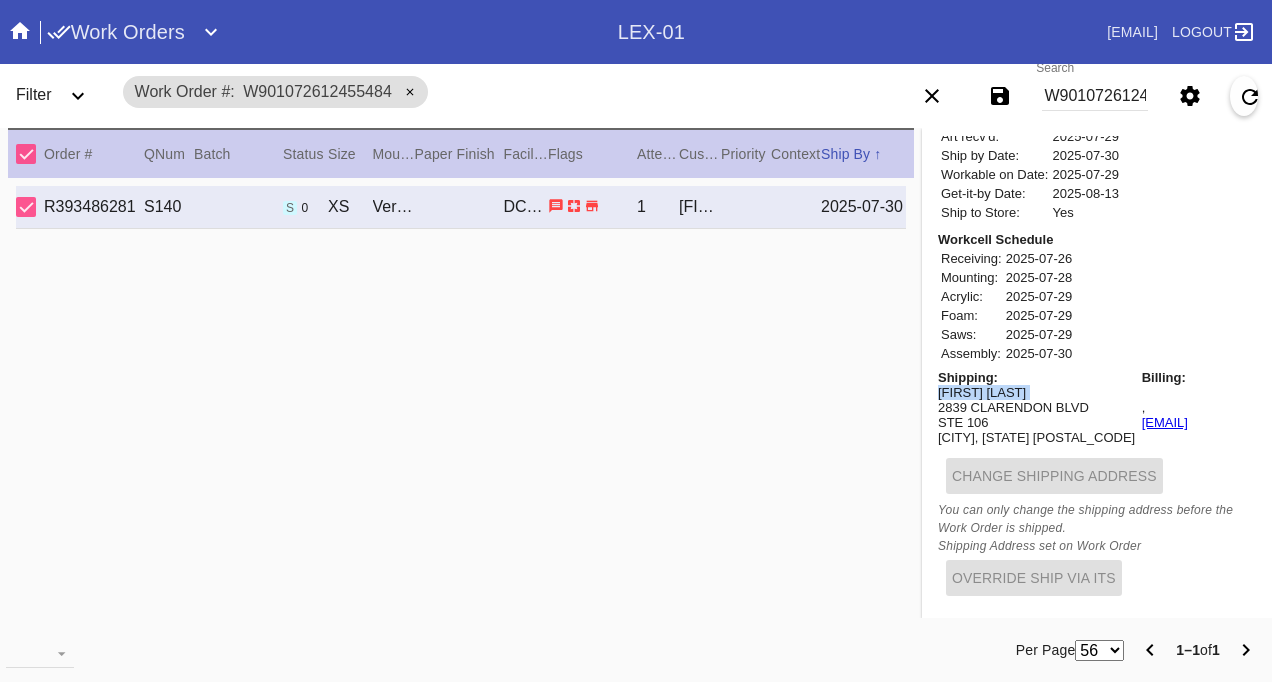 click on "Anna Pollard" at bounding box center [1036, 392] 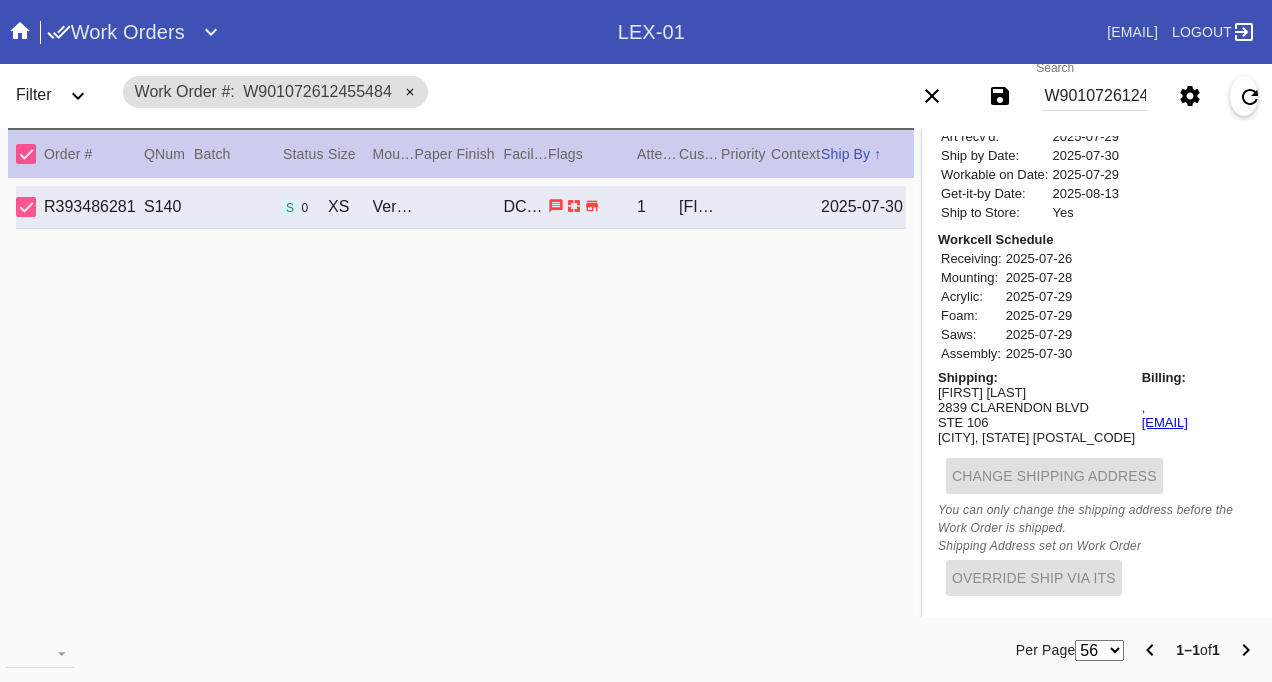 click on "Work Orders" at bounding box center (116, 32) 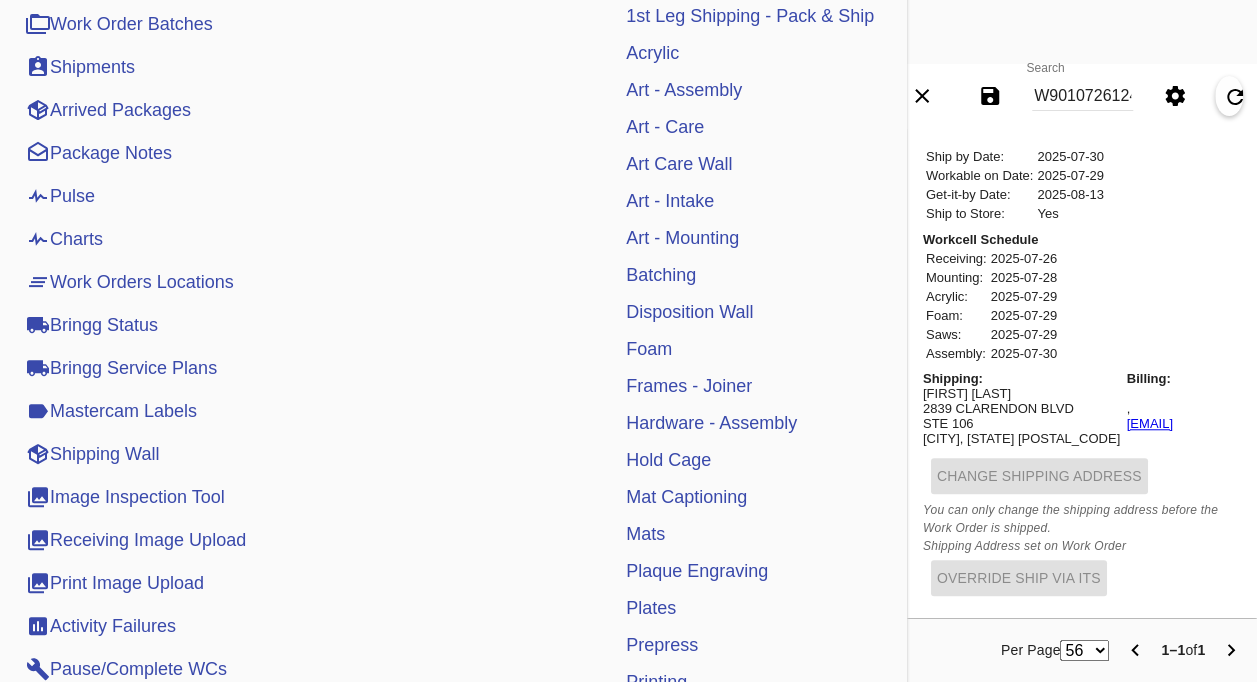 scroll, scrollTop: 500, scrollLeft: 0, axis: vertical 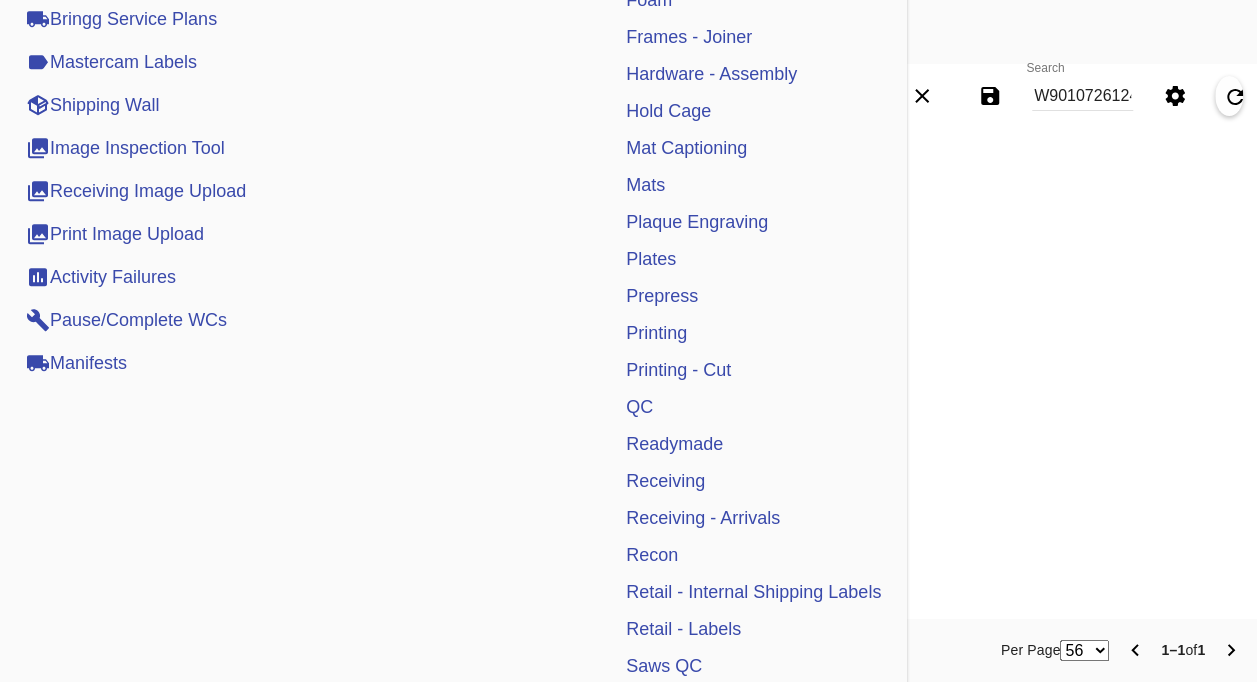click on "Manifests" at bounding box center (76, 363) 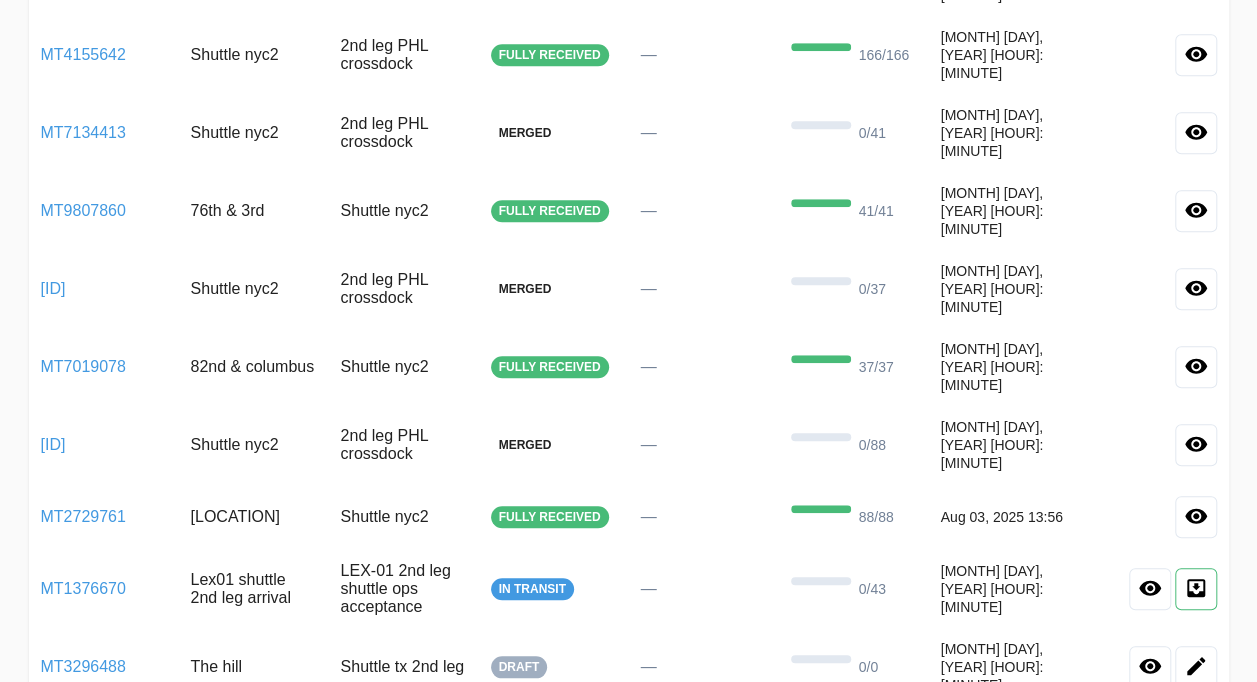 scroll, scrollTop: 700, scrollLeft: 0, axis: vertical 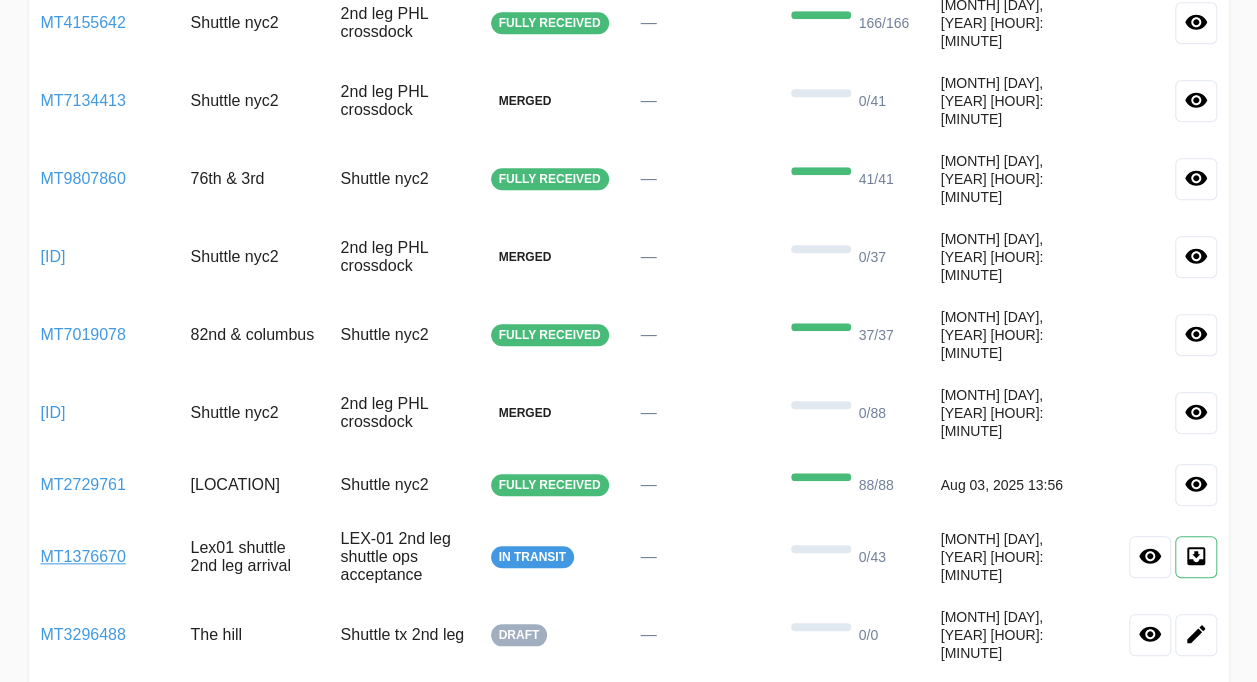 click on "MT1376670" at bounding box center (83, 556) 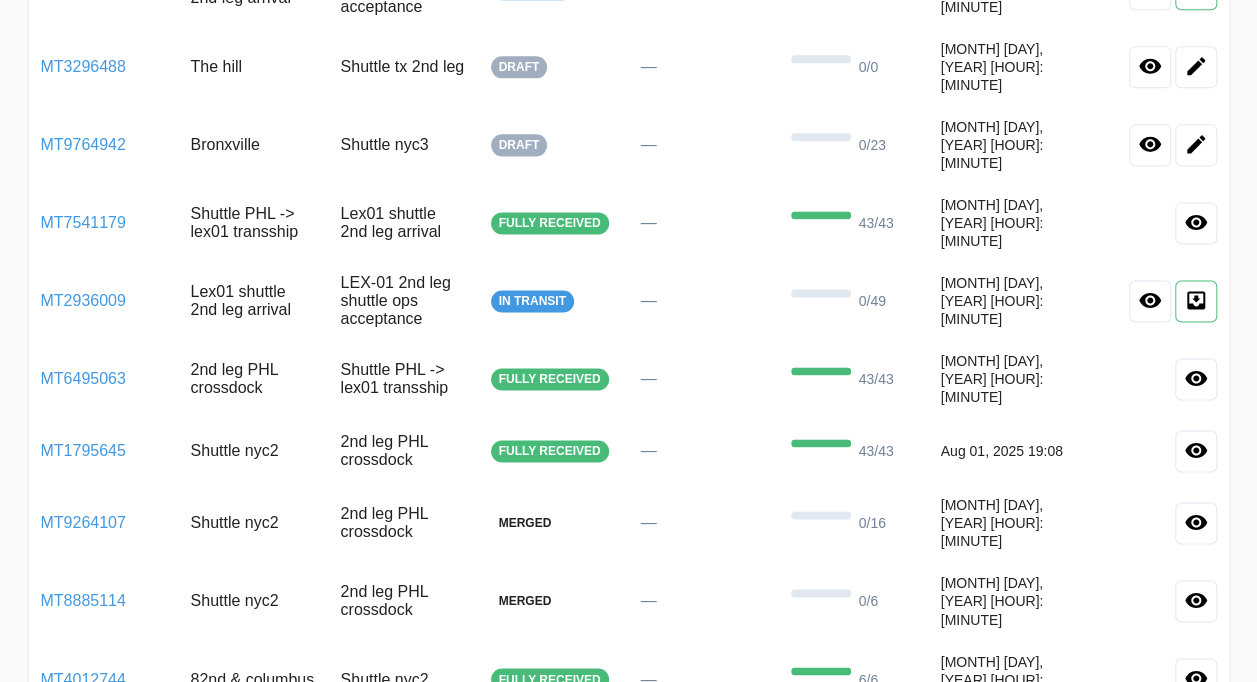scroll, scrollTop: 1300, scrollLeft: 0, axis: vertical 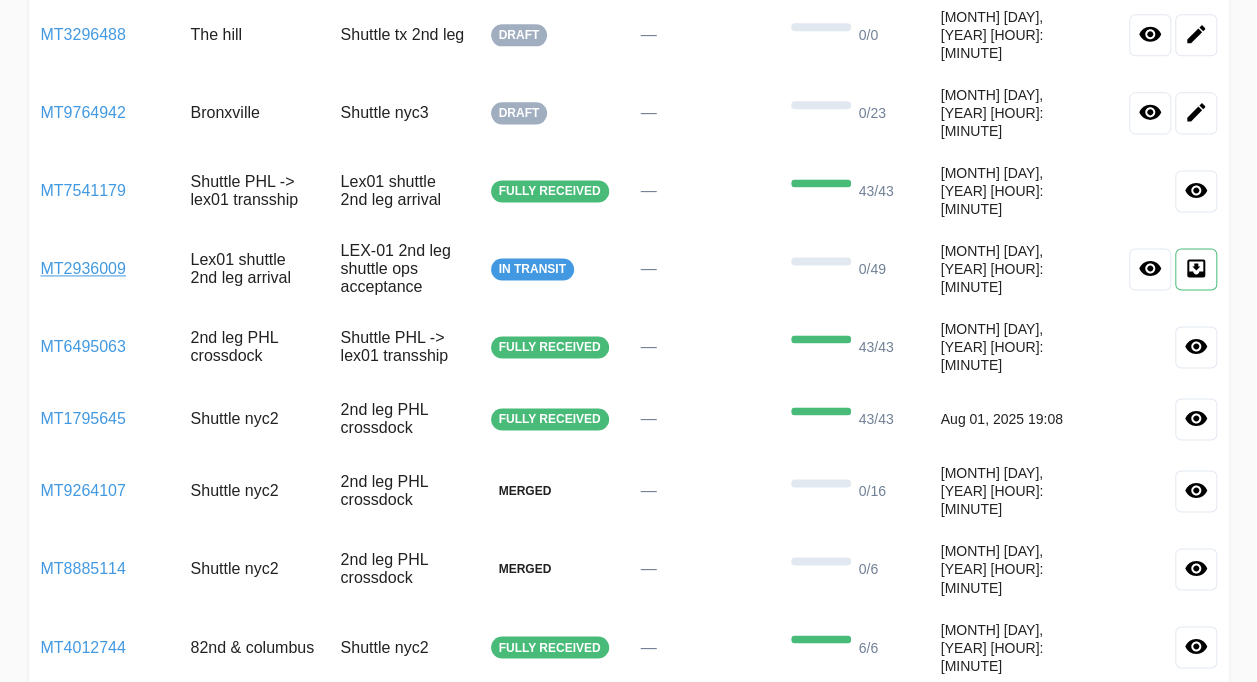 click on "MT2936009" at bounding box center [83, 268] 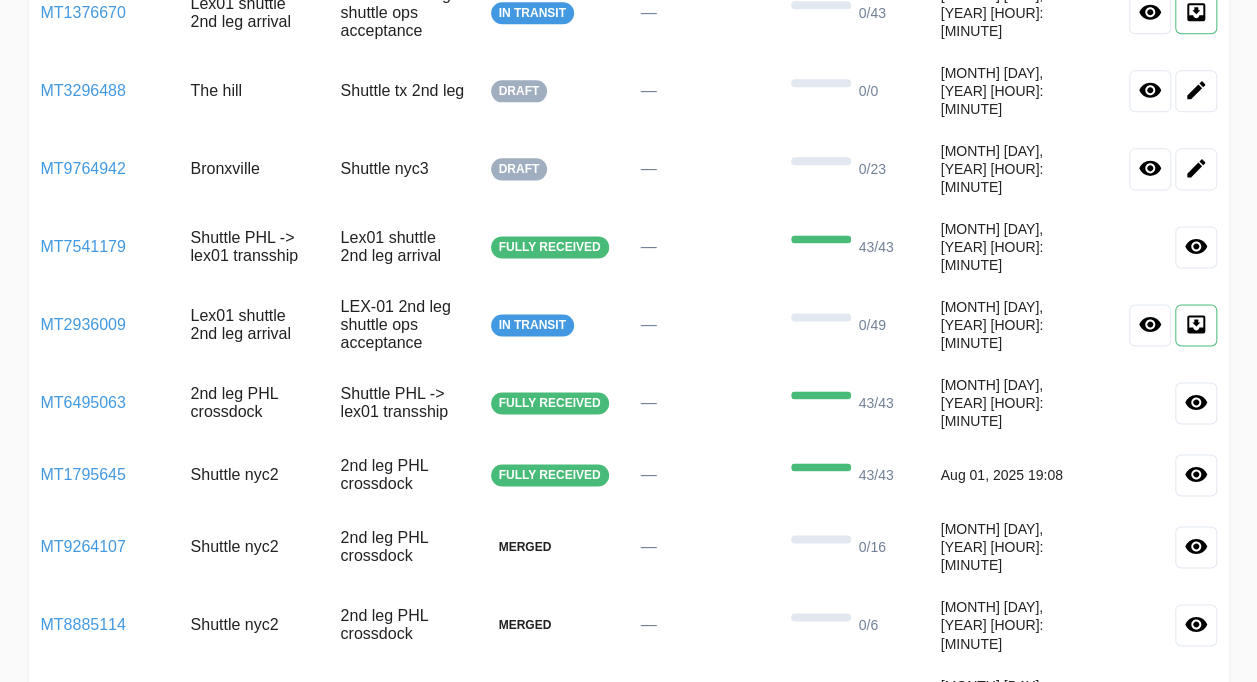 scroll, scrollTop: 1200, scrollLeft: 0, axis: vertical 